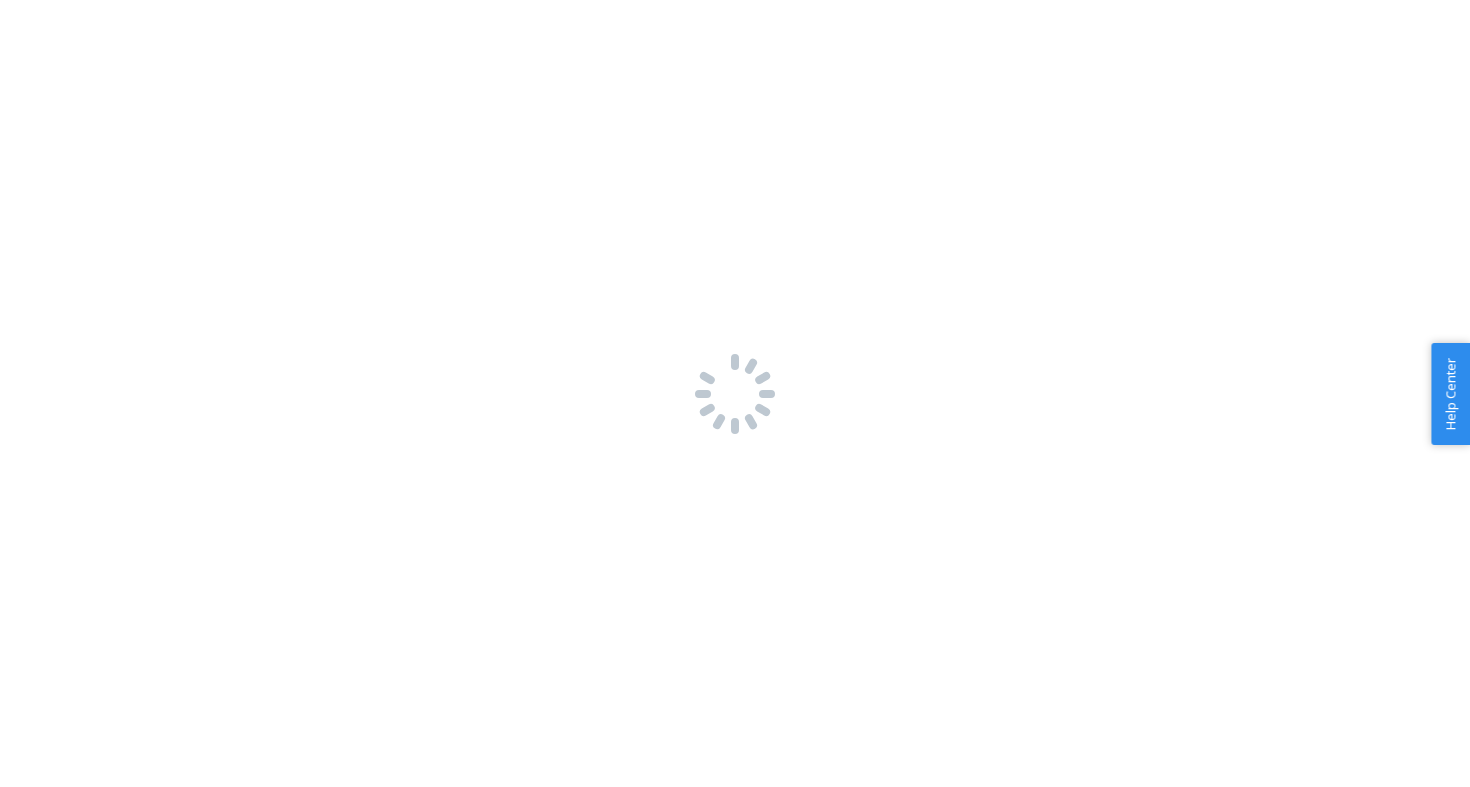 scroll, scrollTop: 0, scrollLeft: 0, axis: both 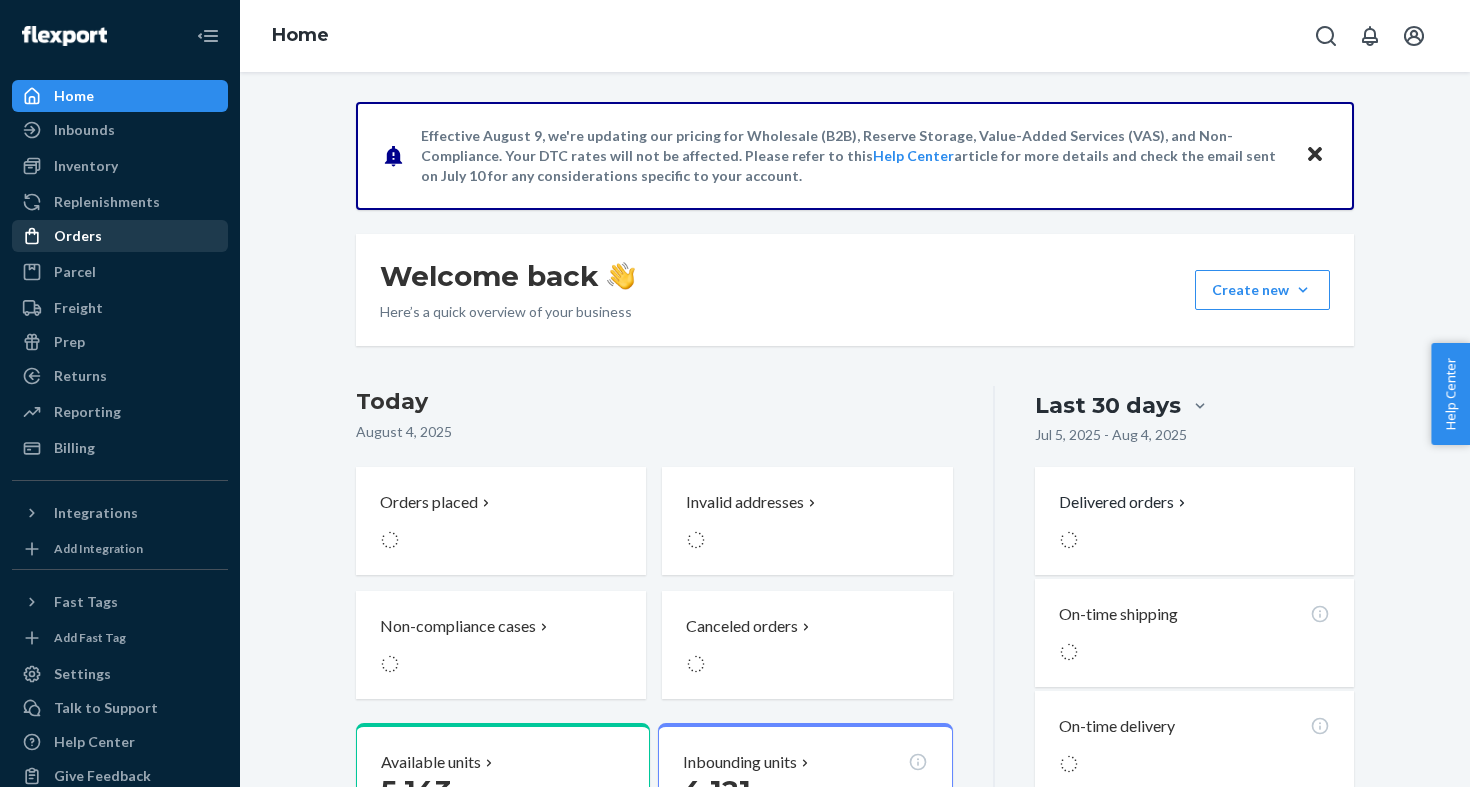 click on "Orders" at bounding box center [120, 236] 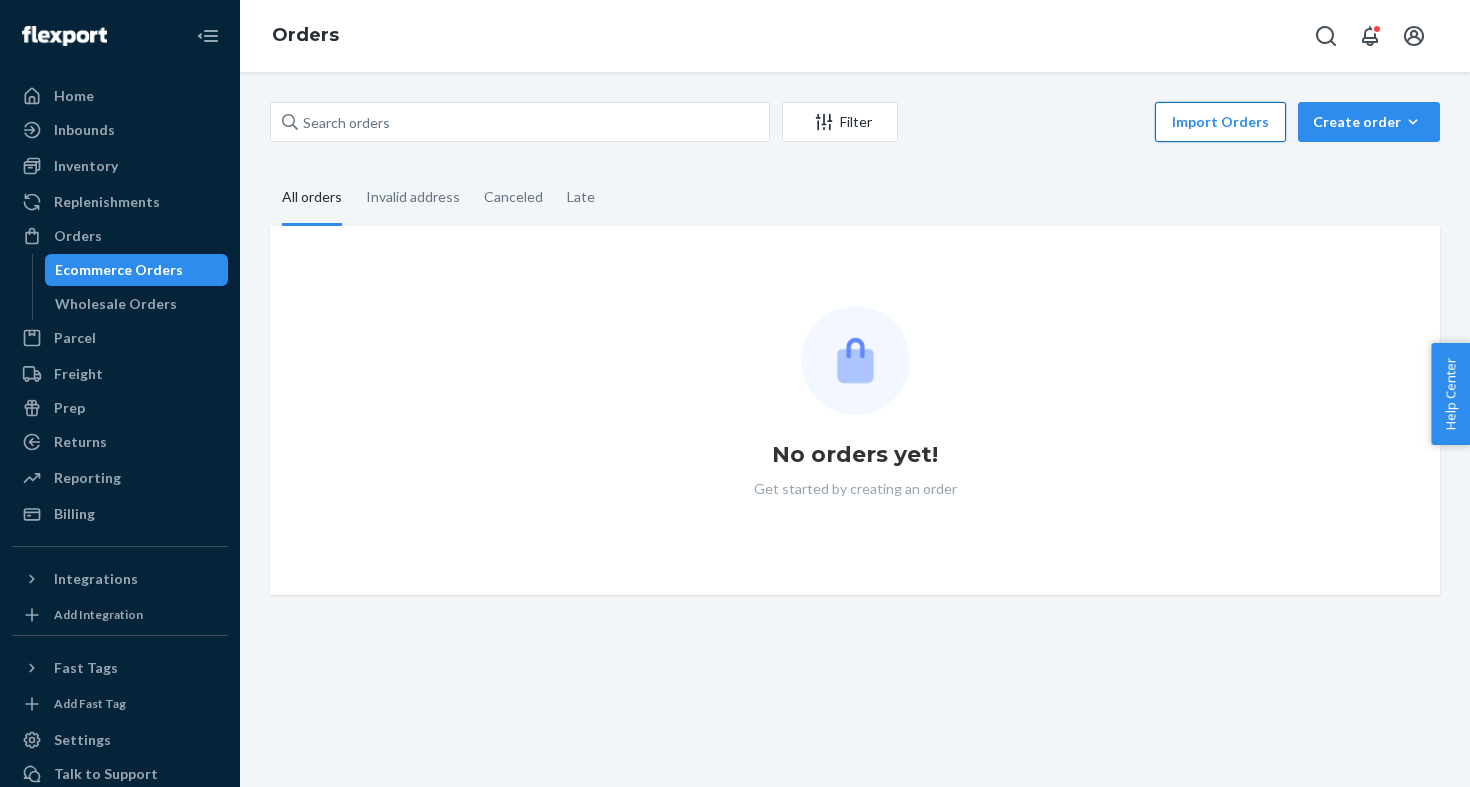 scroll, scrollTop: 0, scrollLeft: 0, axis: both 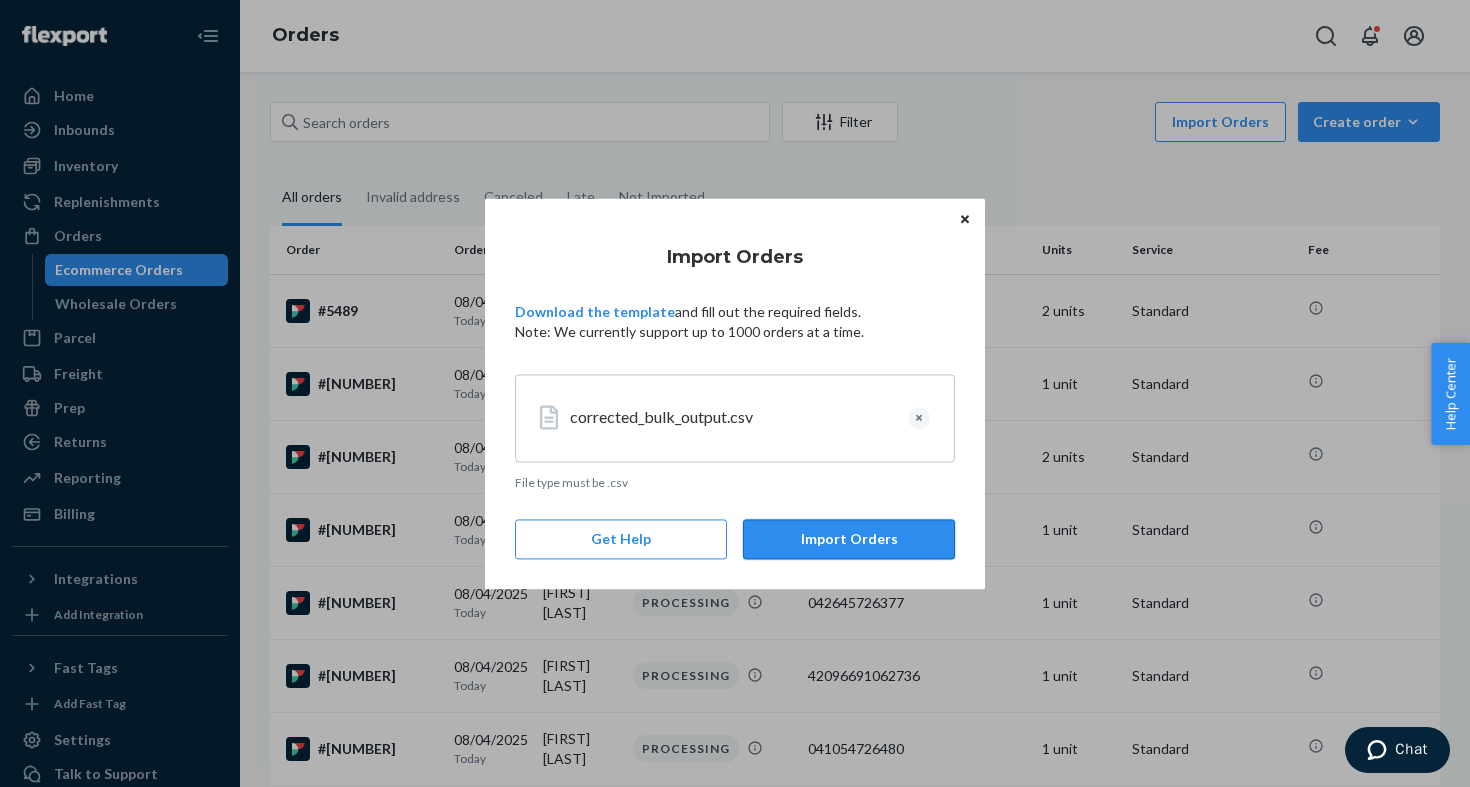 click on "Import Orders" at bounding box center (849, 539) 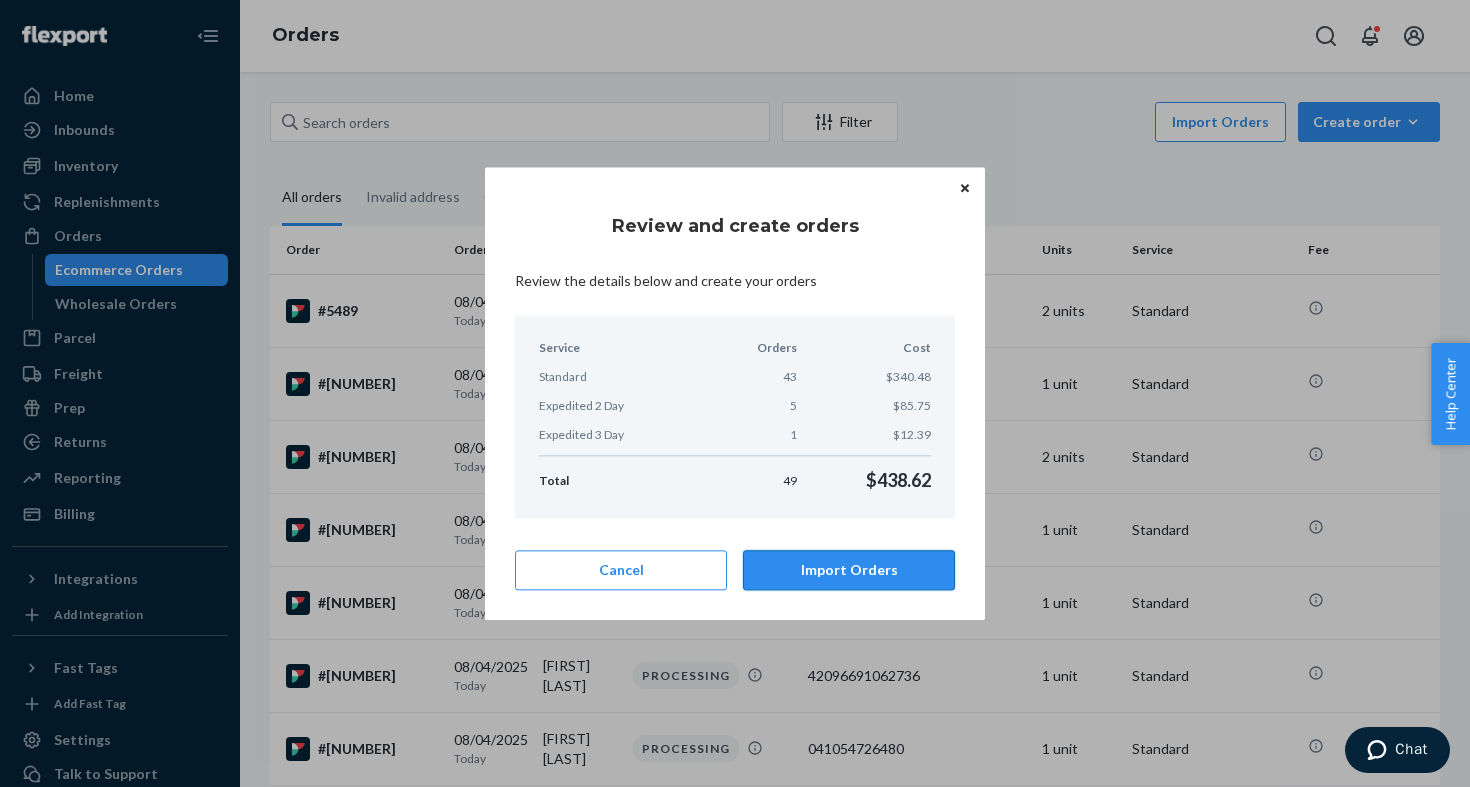 click on "Import Orders" at bounding box center [849, 570] 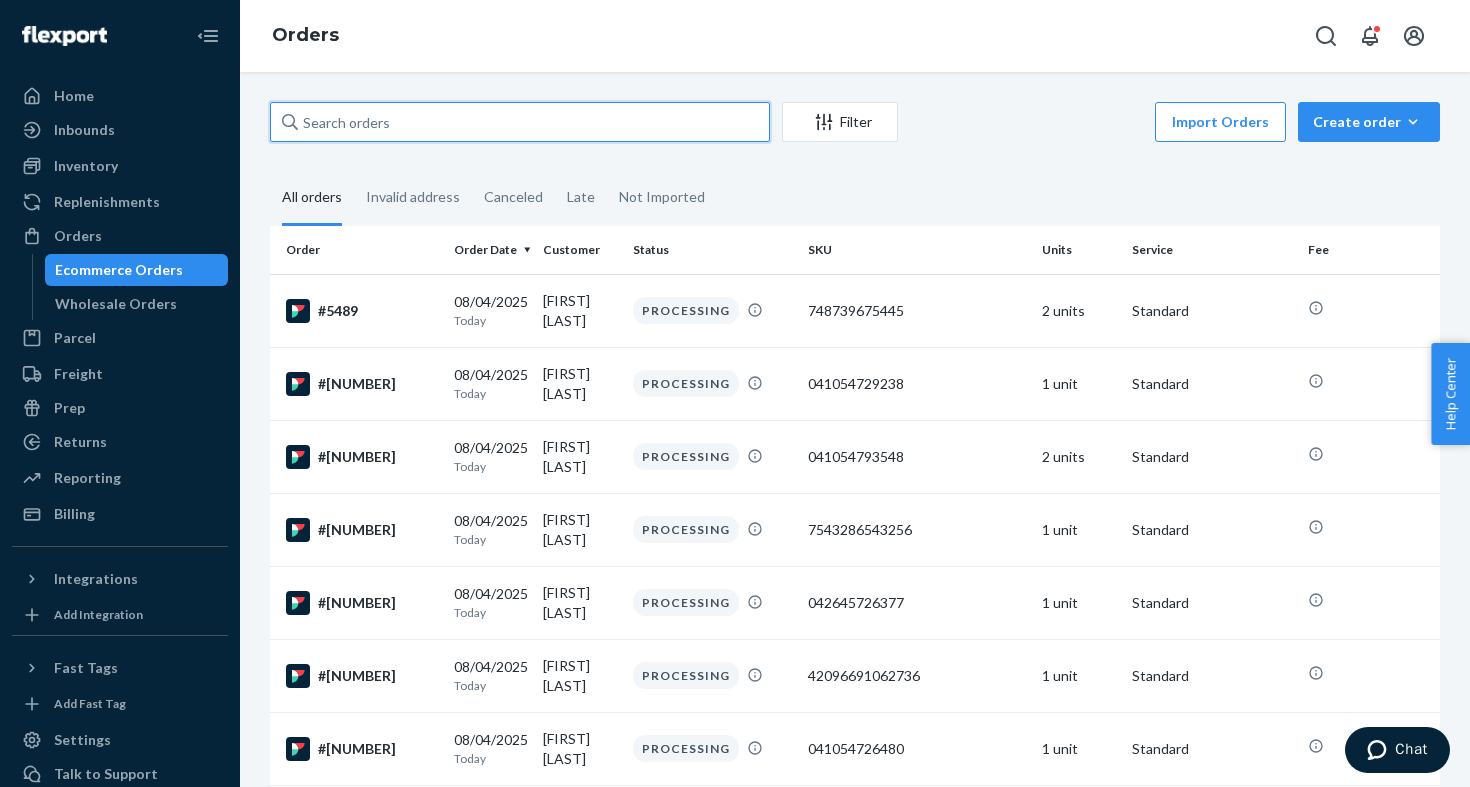 click at bounding box center [520, 122] 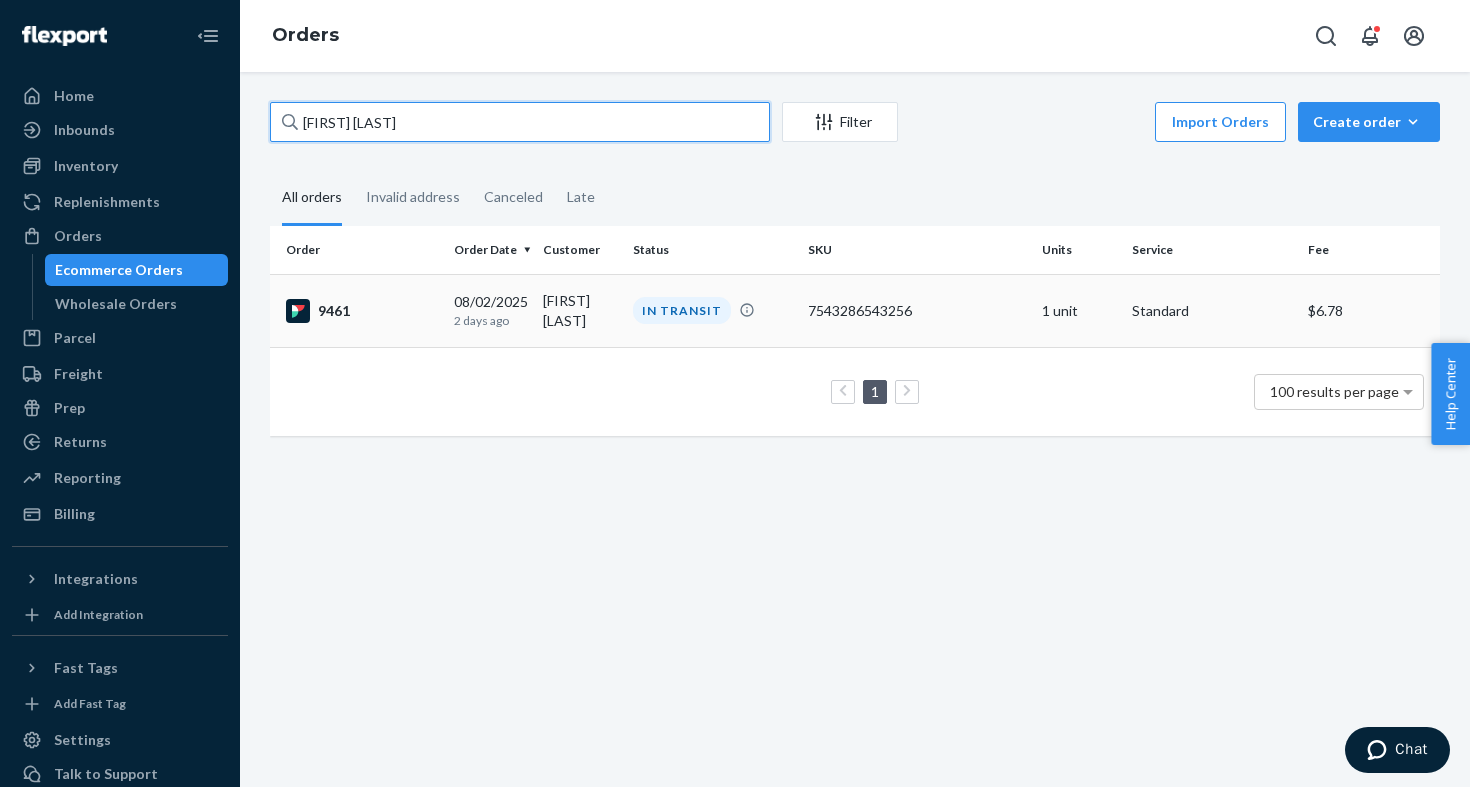 type on "Tim Schultz" 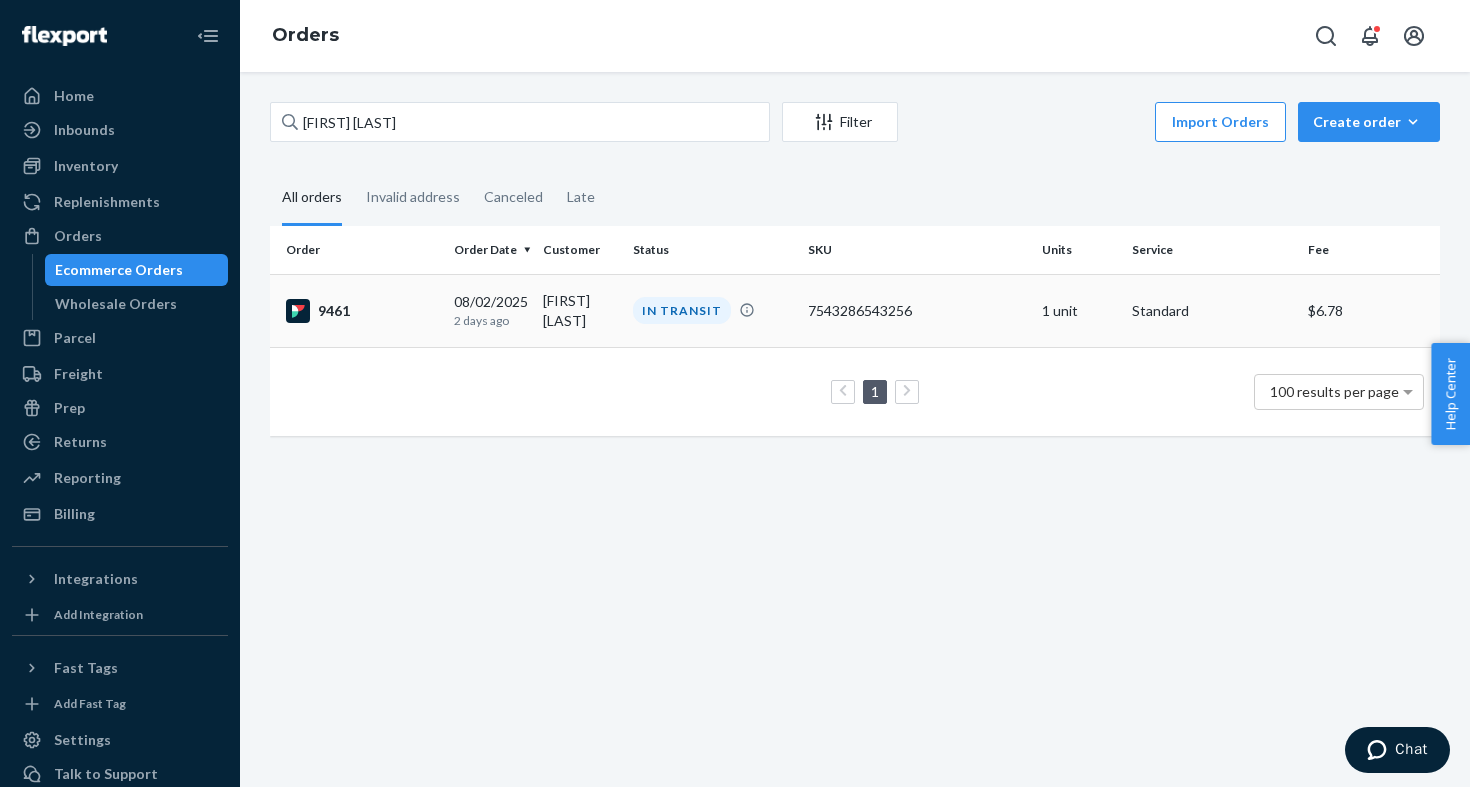 click on "7543286543256" at bounding box center [917, 311] 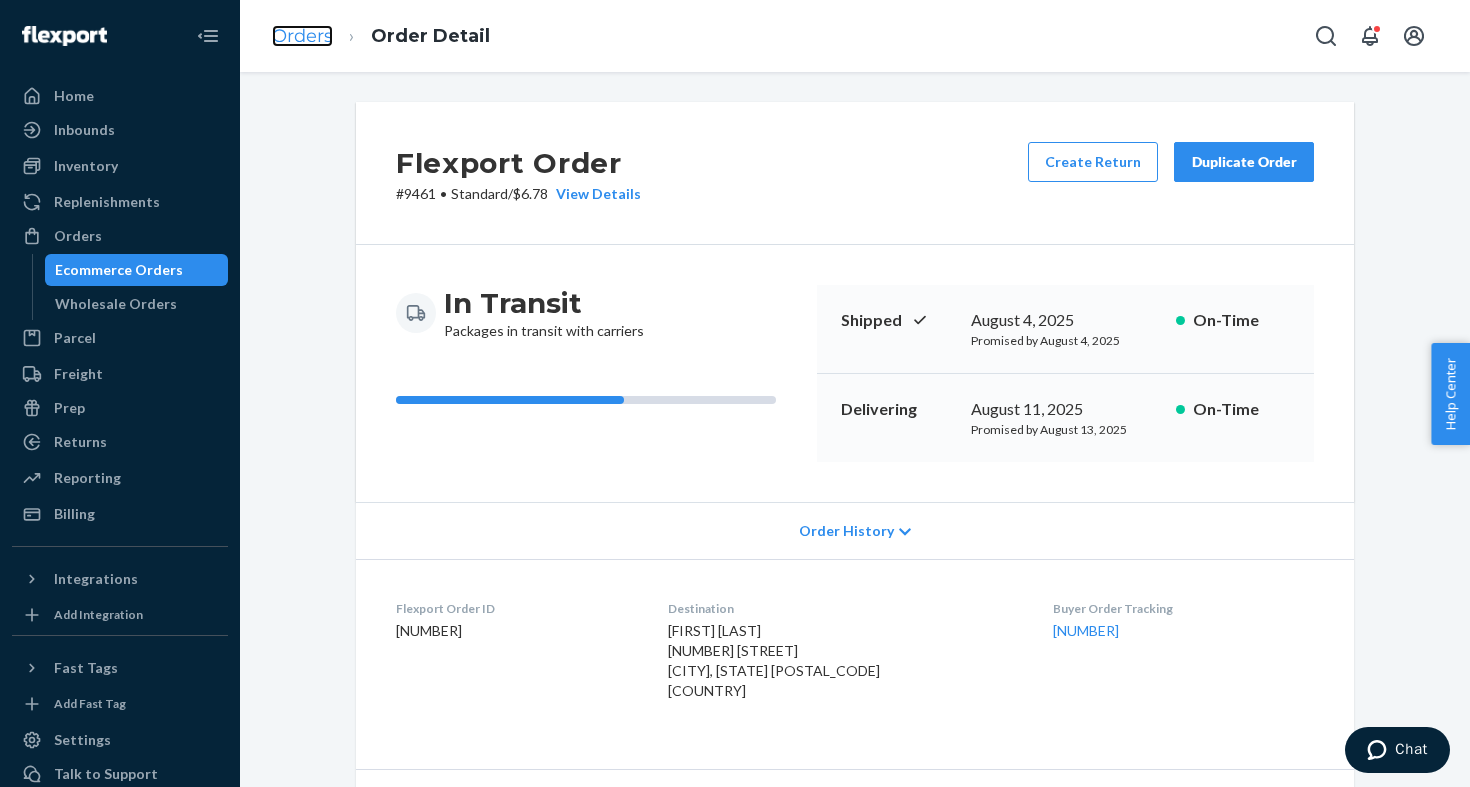 click on "Orders" at bounding box center [302, 36] 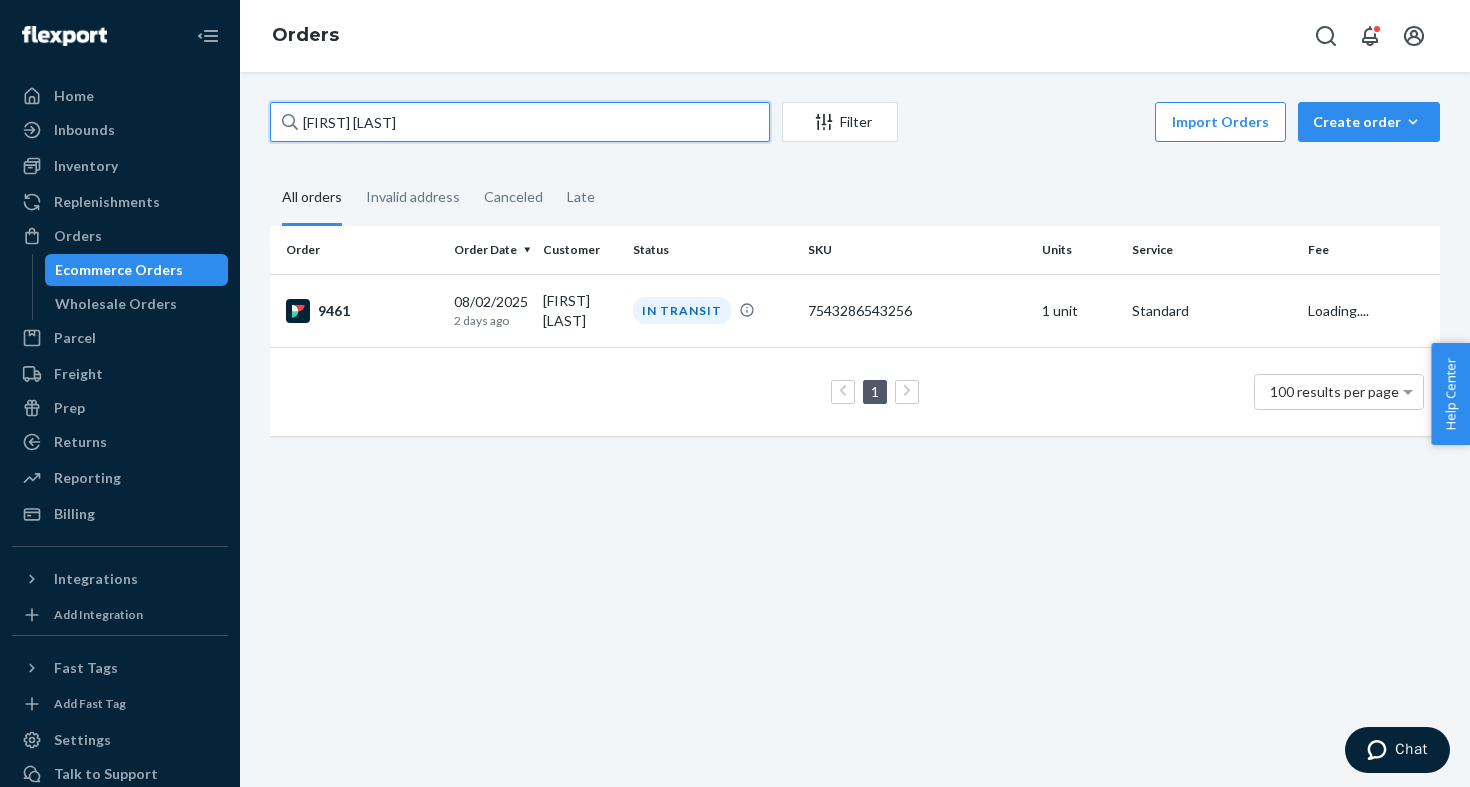 click on "Tim Schultz" at bounding box center [520, 122] 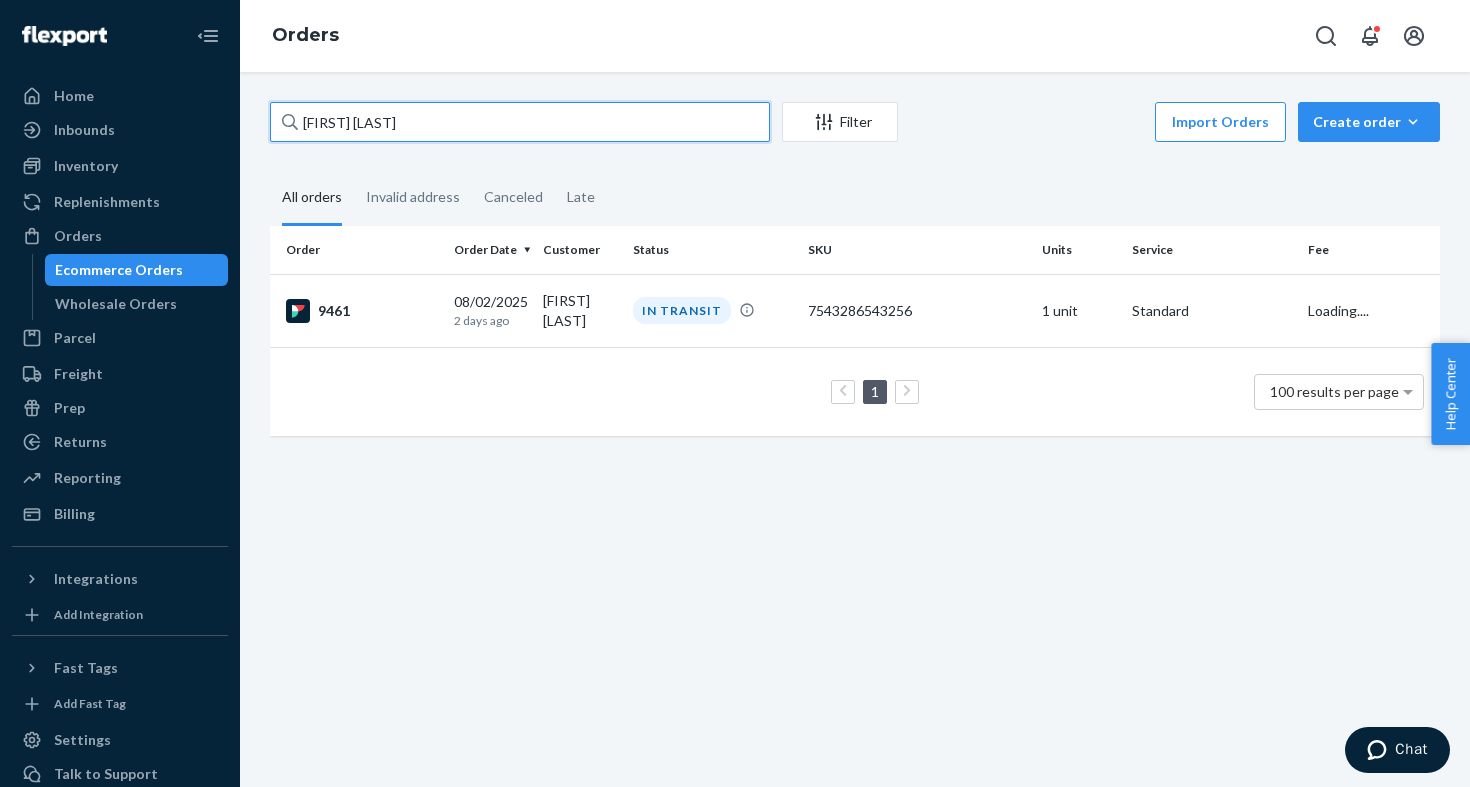 click on "Tim Schultz" at bounding box center (520, 122) 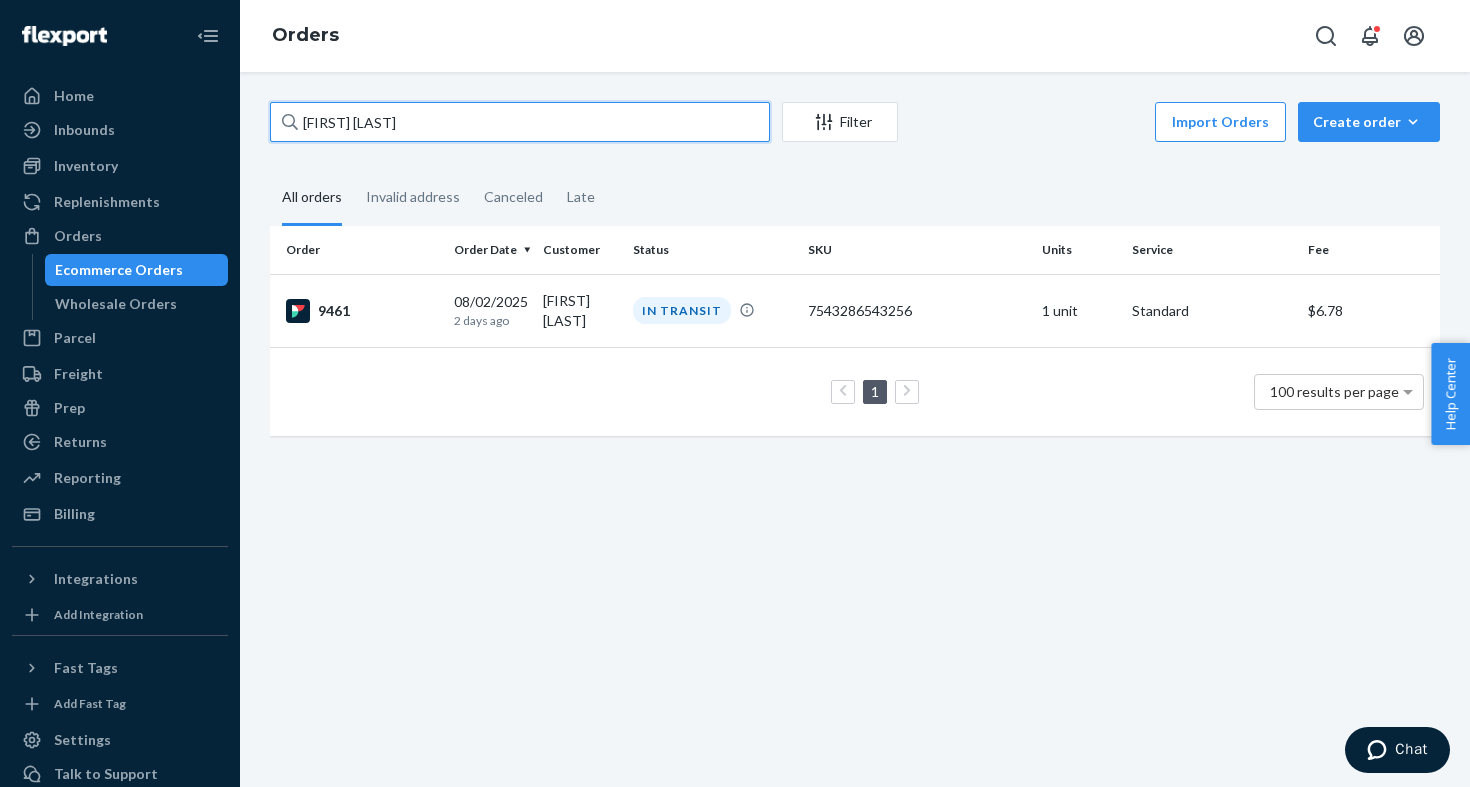 paste on "[FIRST] [LAST]" 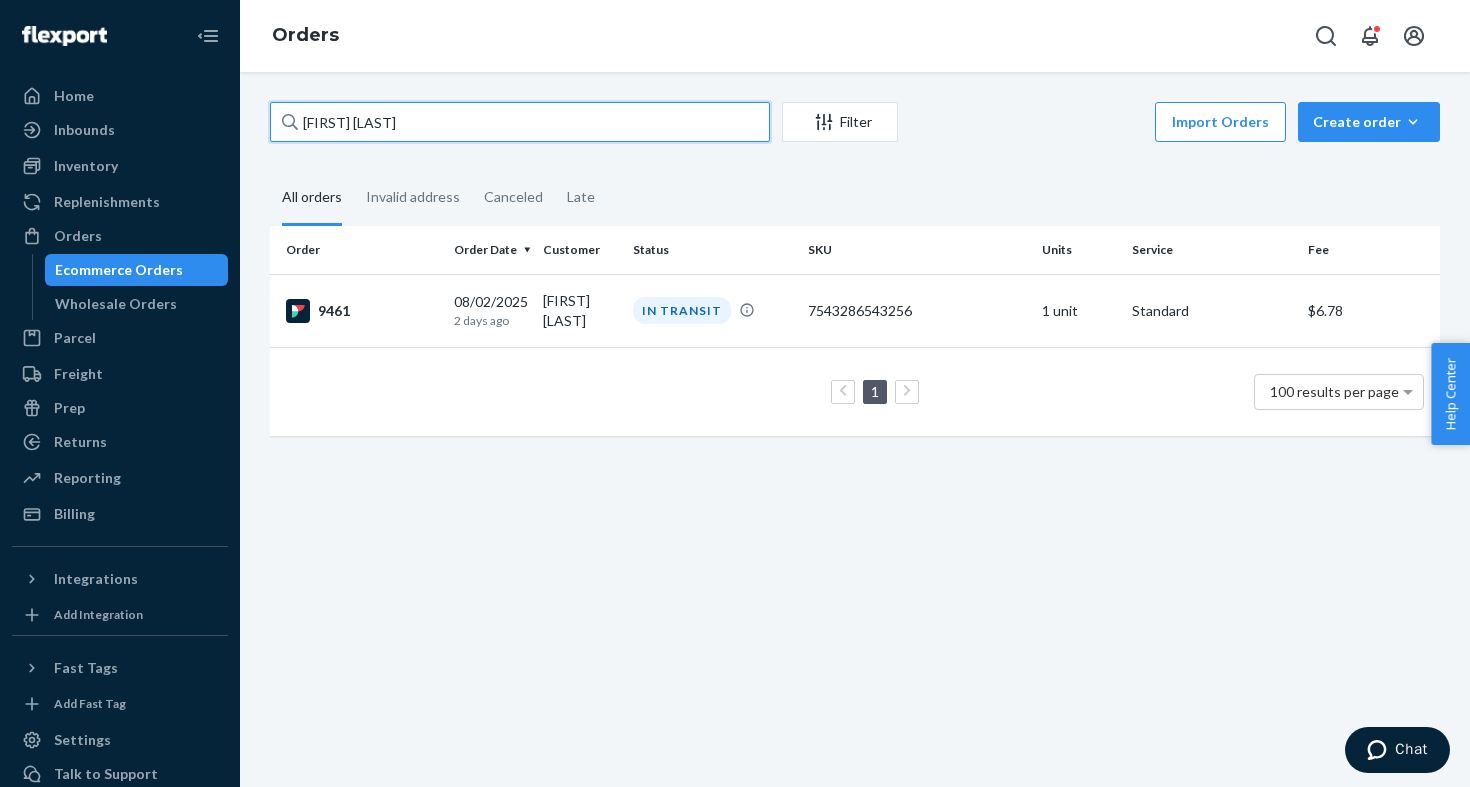 type on "[FIRST] [LAST]" 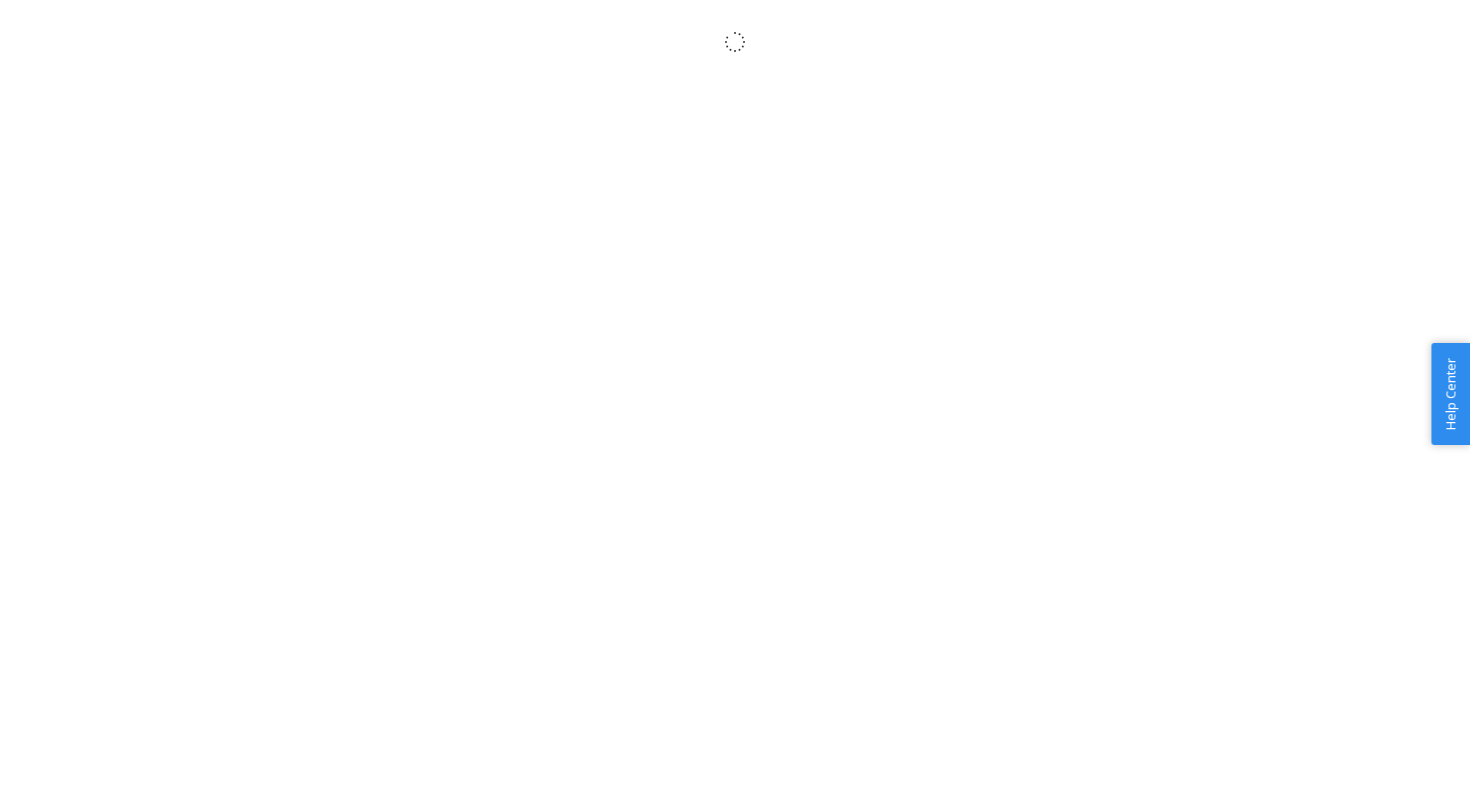 scroll, scrollTop: 0, scrollLeft: 0, axis: both 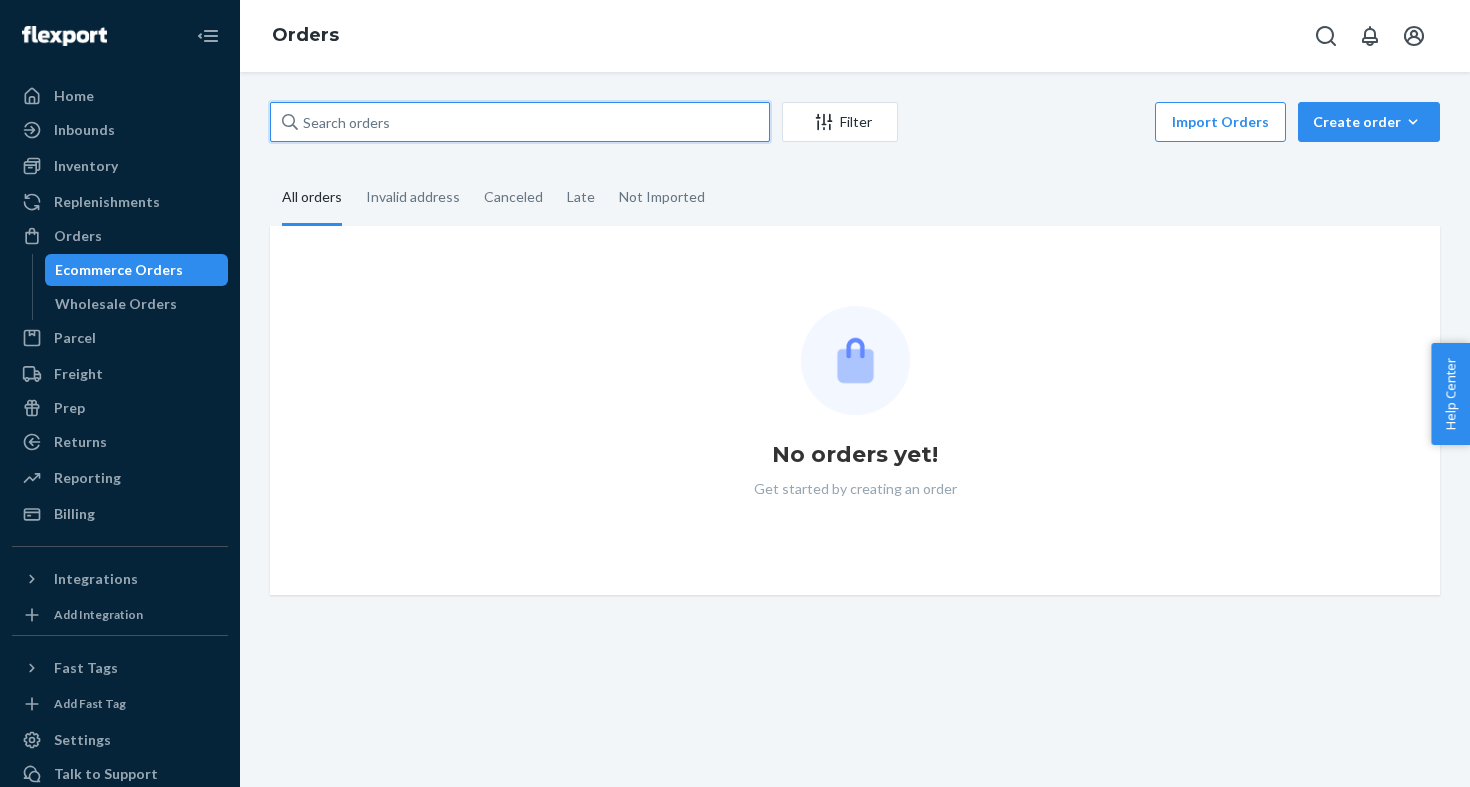 click at bounding box center [520, 122] 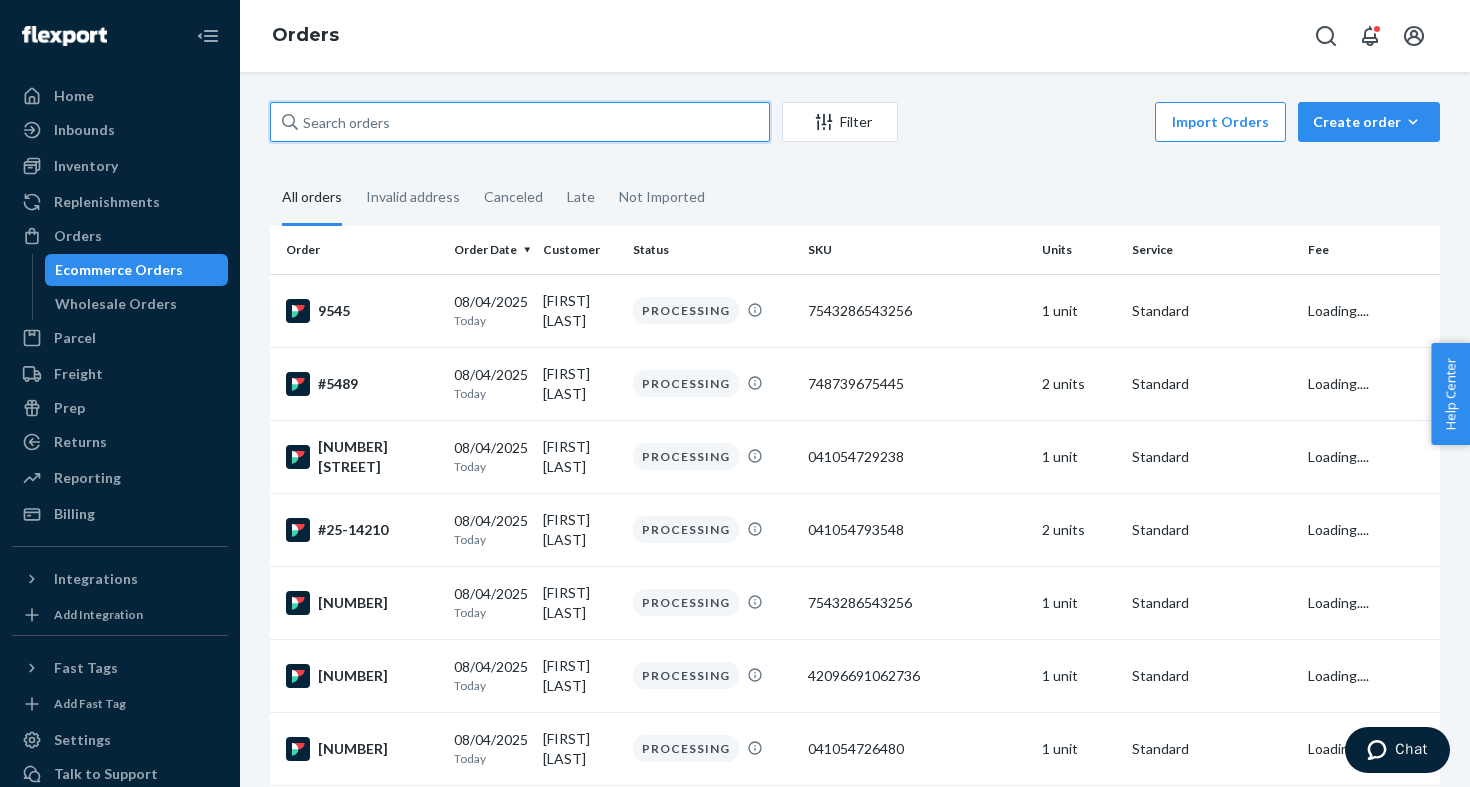 paste on "[FIRST] [LAST]" 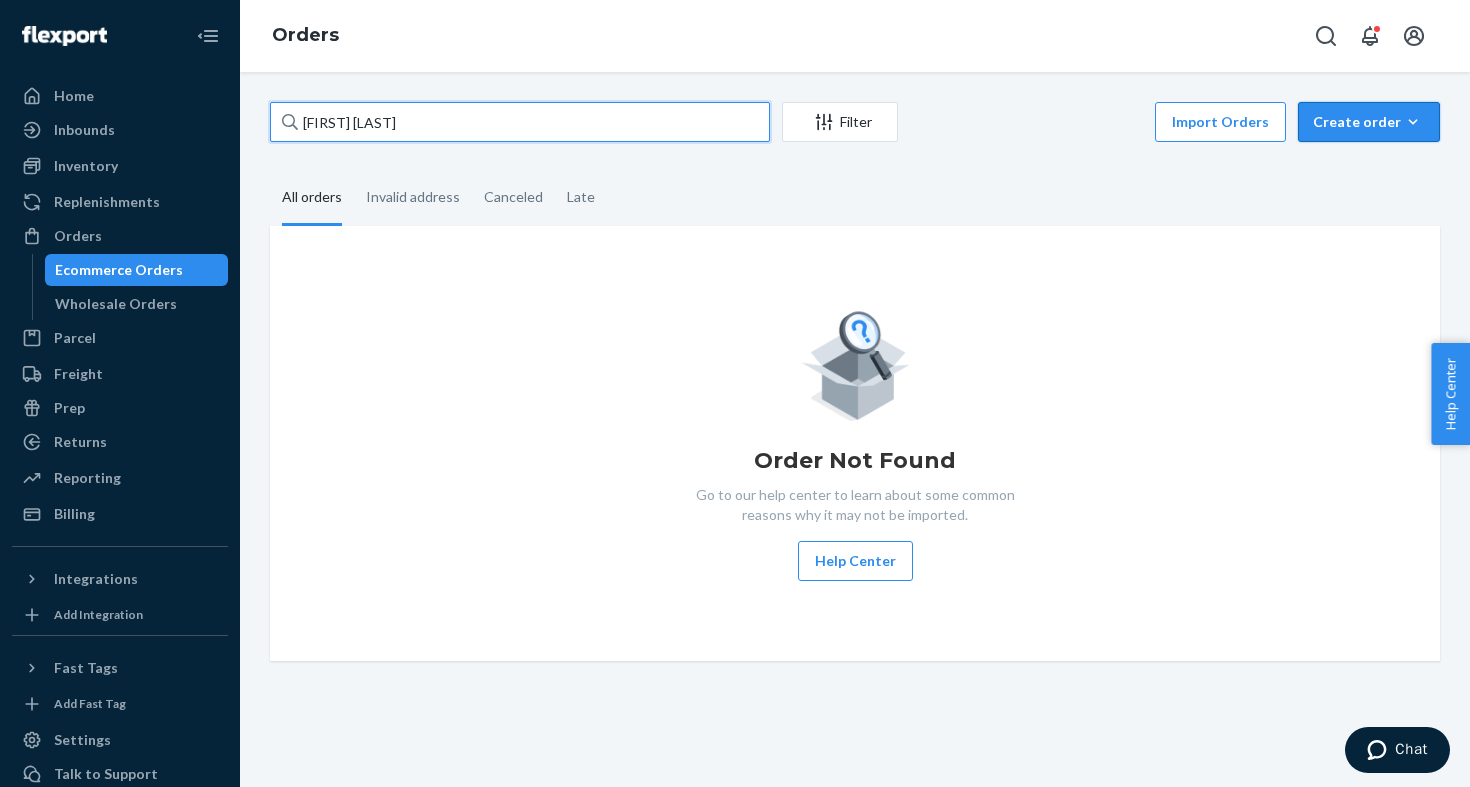 type on "[FIRST] [LAST]" 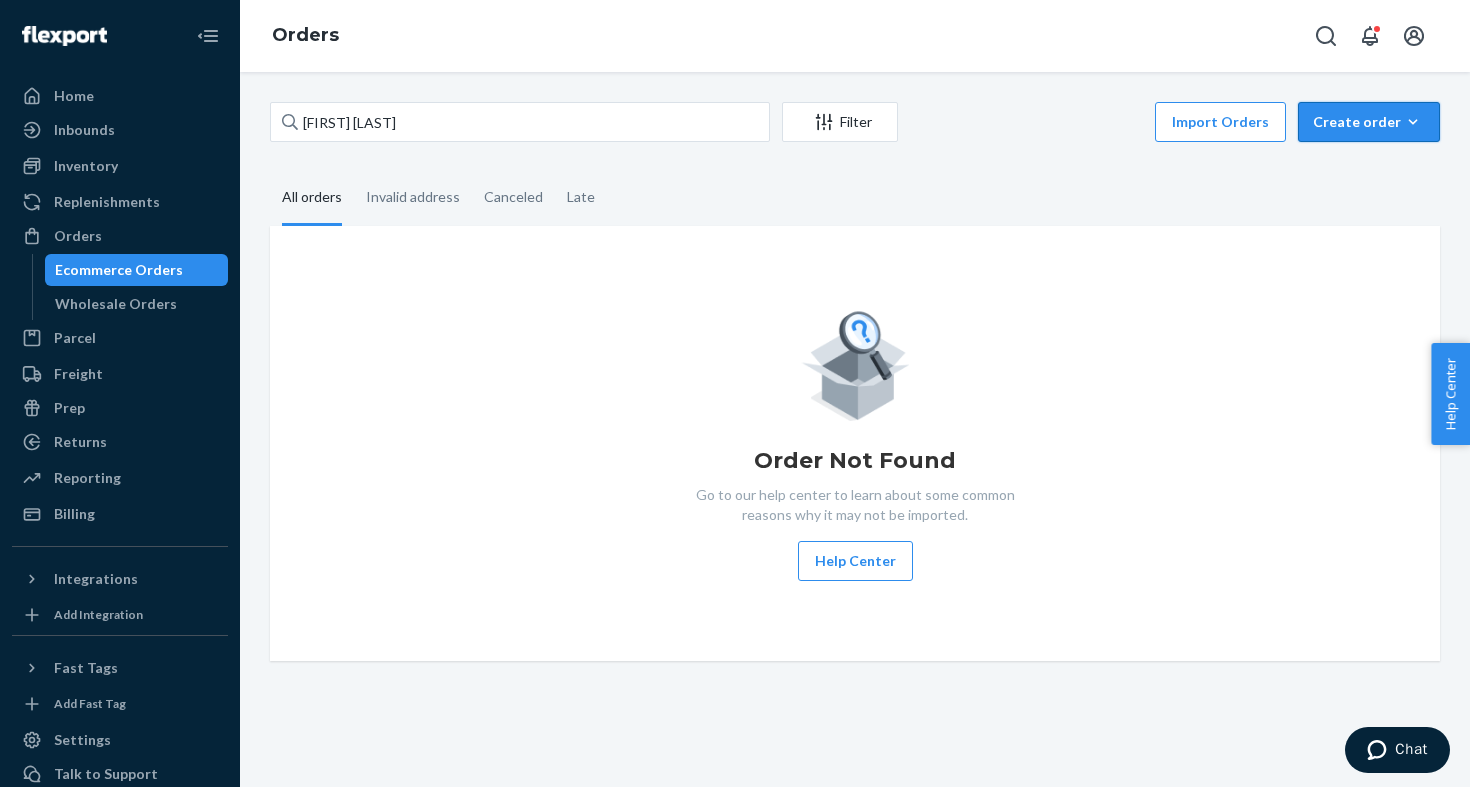 click on "Create order" at bounding box center [1369, 122] 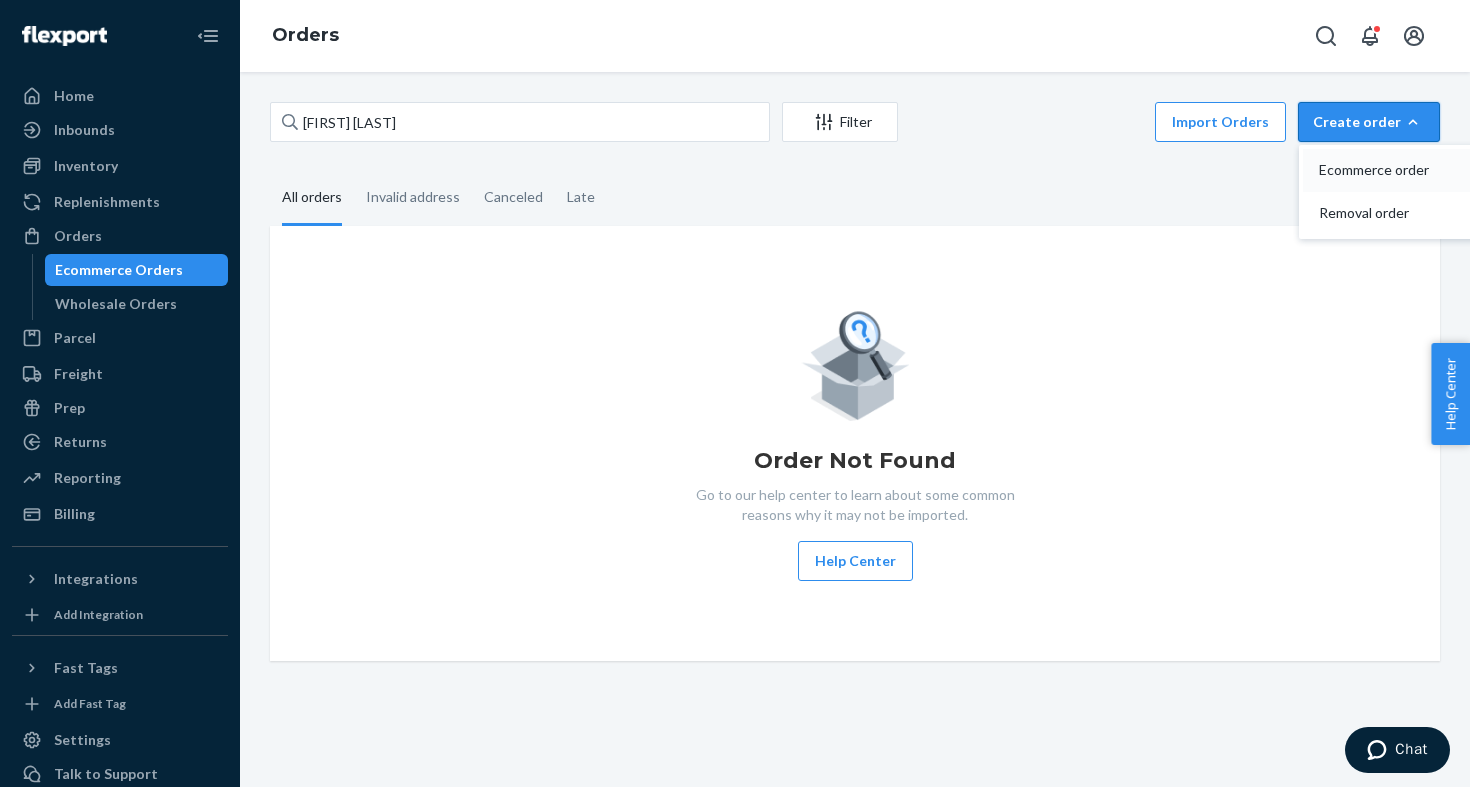click on "Ecommerce order" at bounding box center (1399, 170) 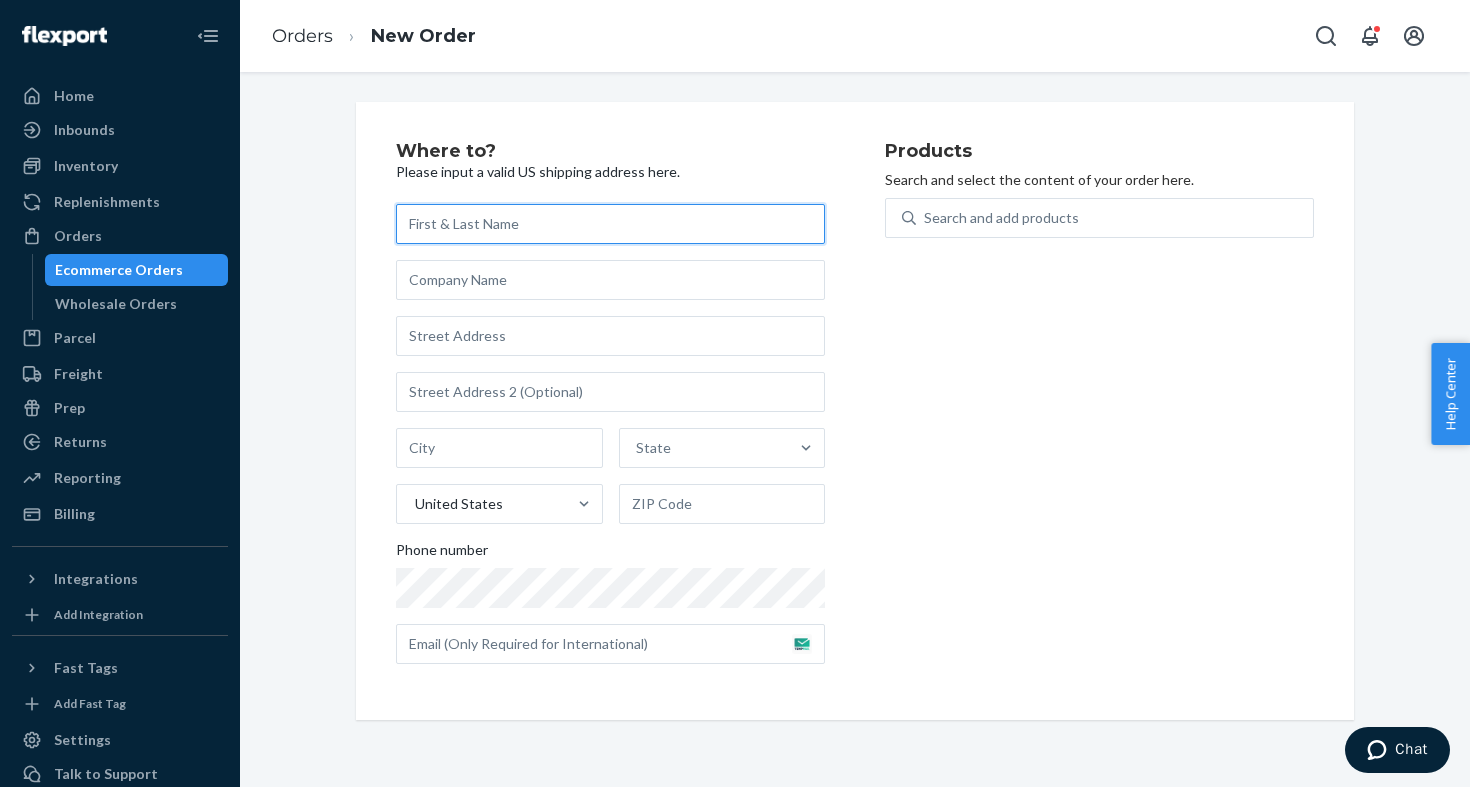 paste on "[FIRST] [LAST]" 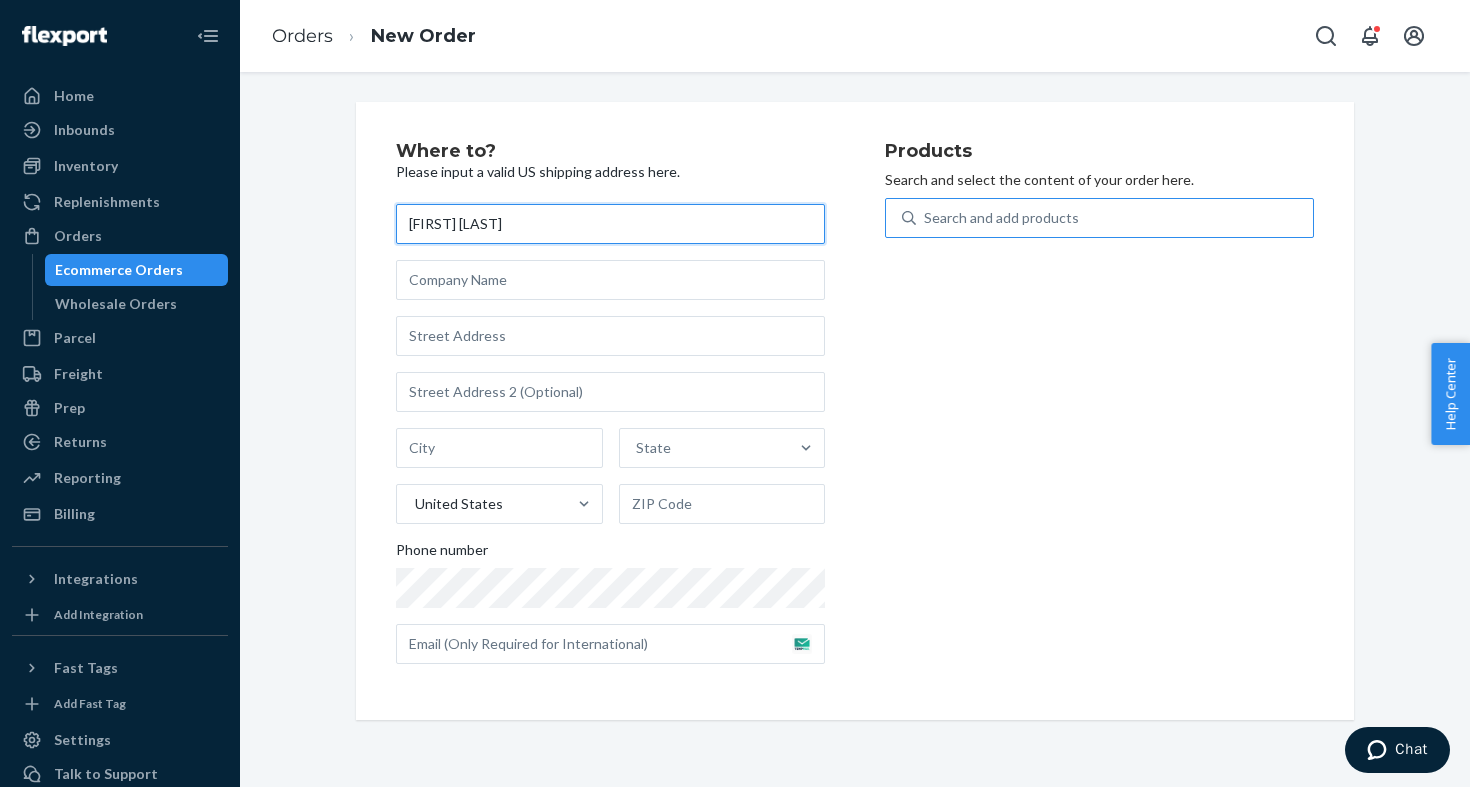 type on "[FIRST] [LAST]" 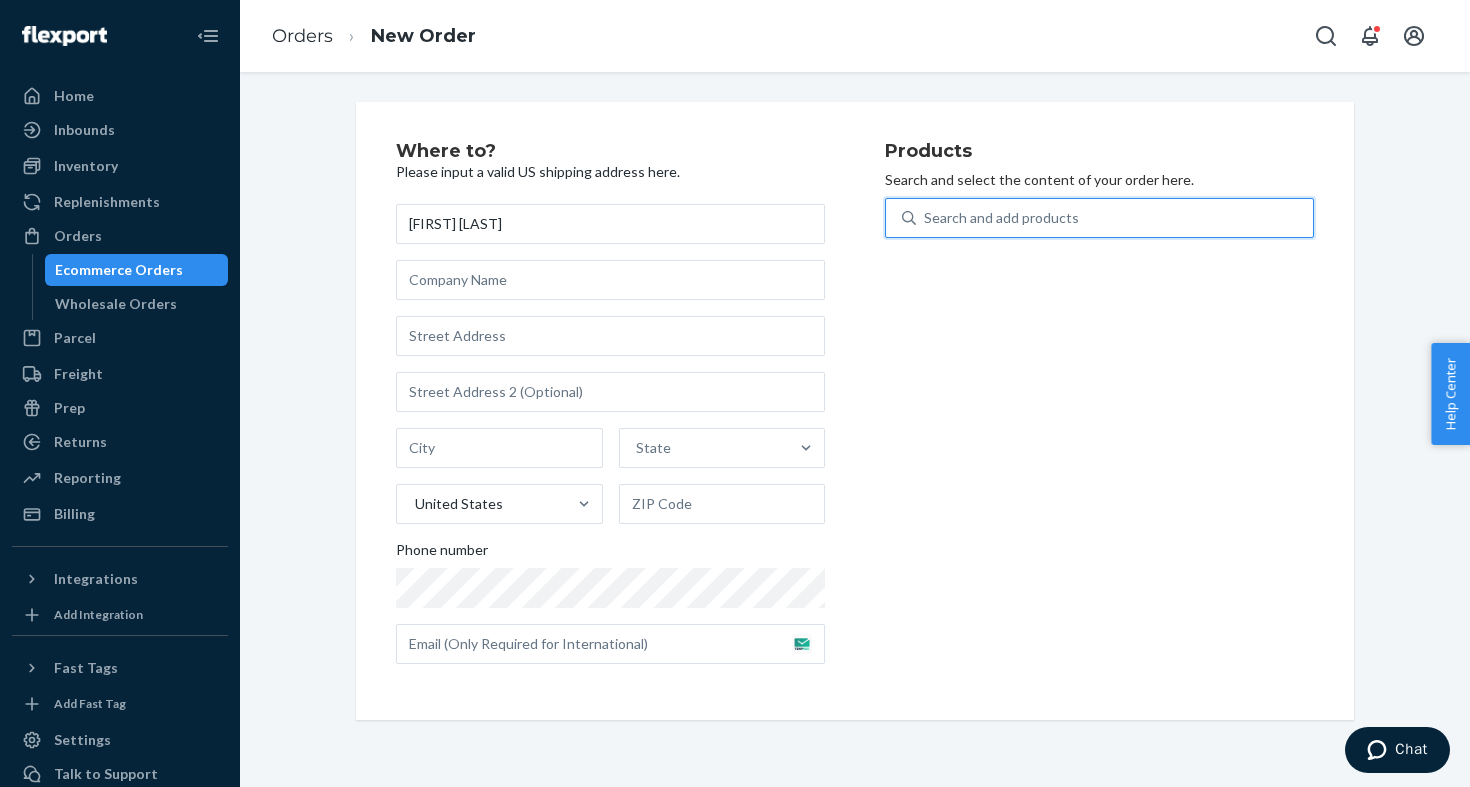 click on "Search and add products" at bounding box center (1001, 218) 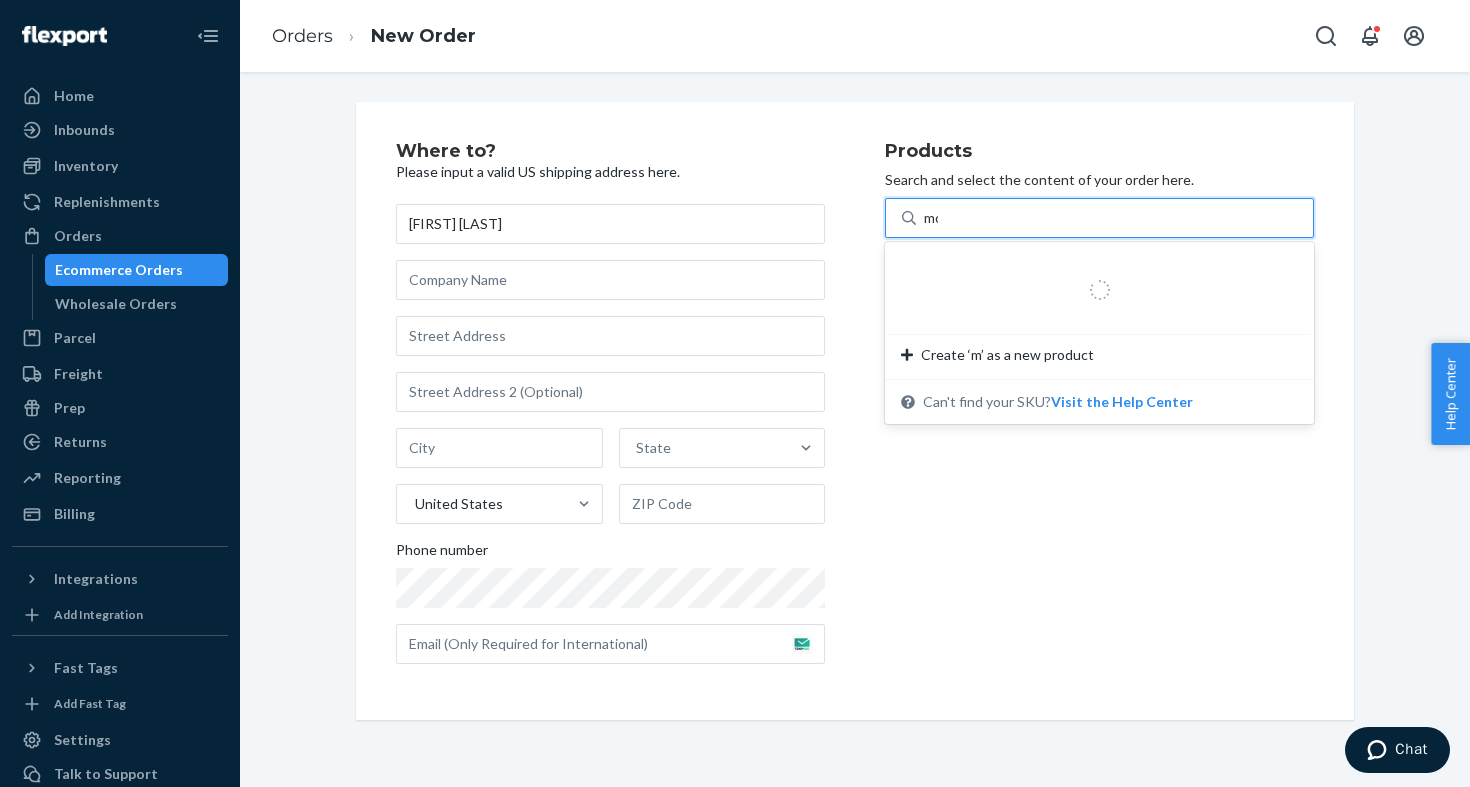 type on "mox" 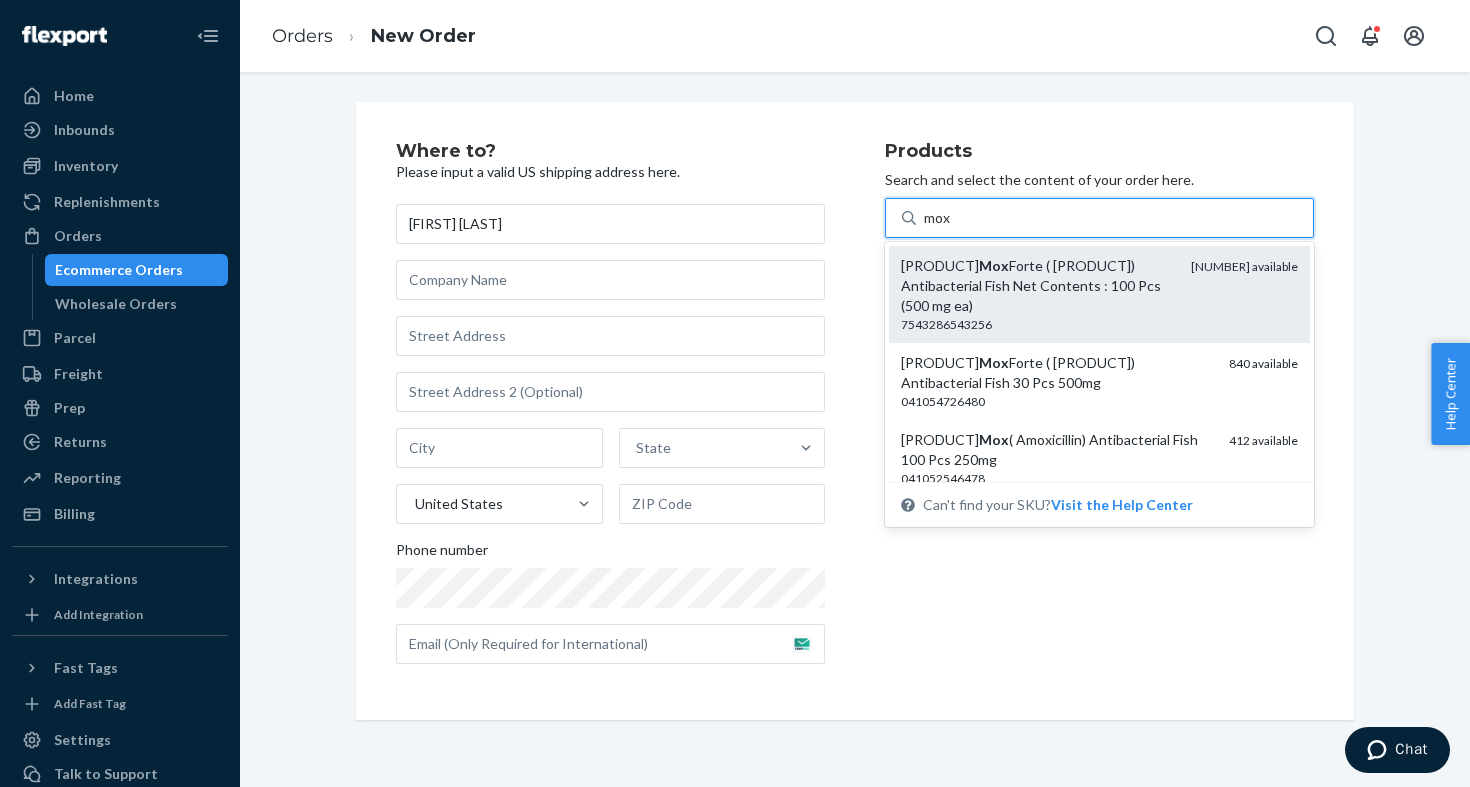 click on "Fish  Mox  Forte ( Amoxicillin) Antibacterial Fish Net Contents : 100 Pcs (500 mg ea)" at bounding box center [1038, 286] 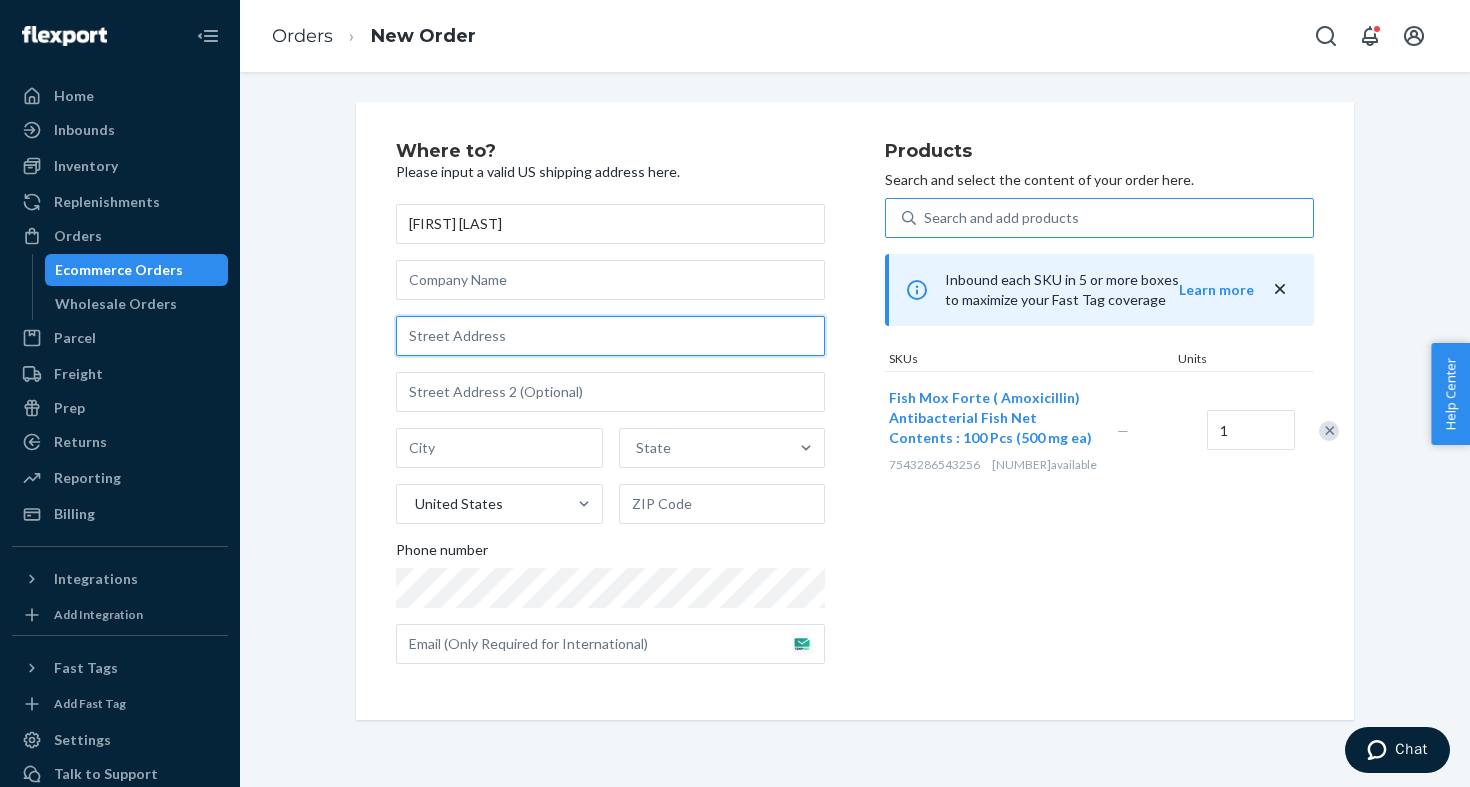 click at bounding box center [610, 336] 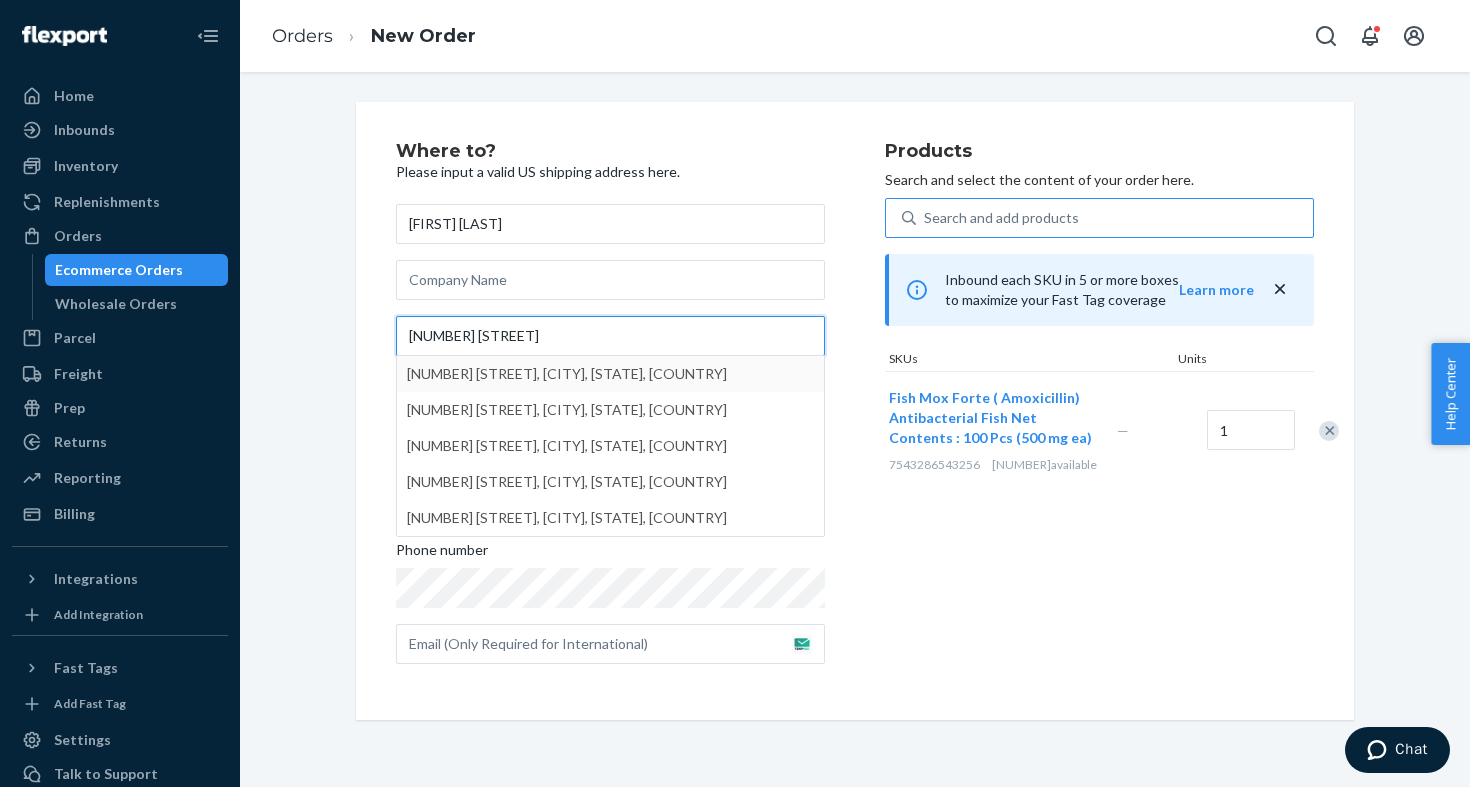 type on "1507 Glenrose Ave" 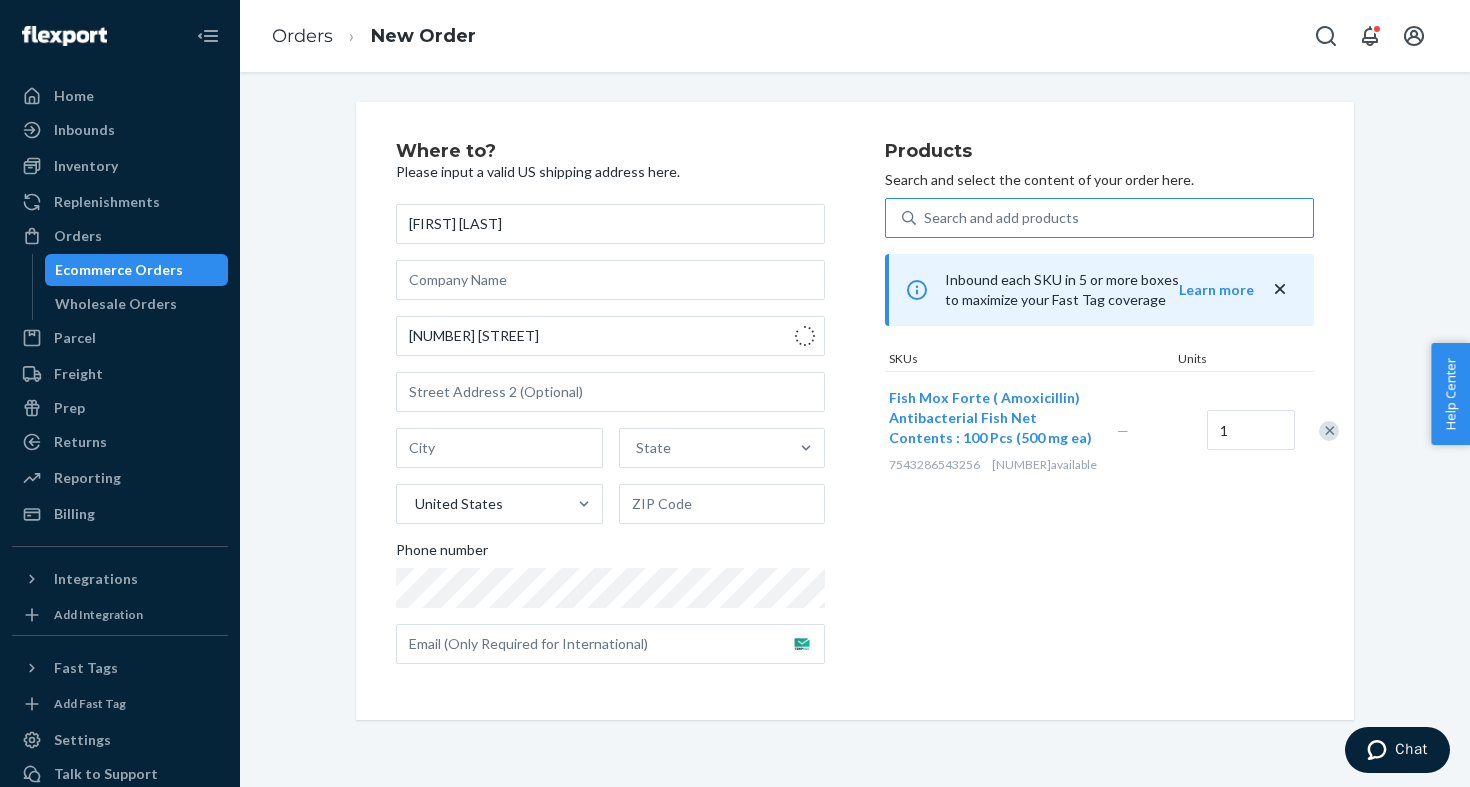 type on "Lansing" 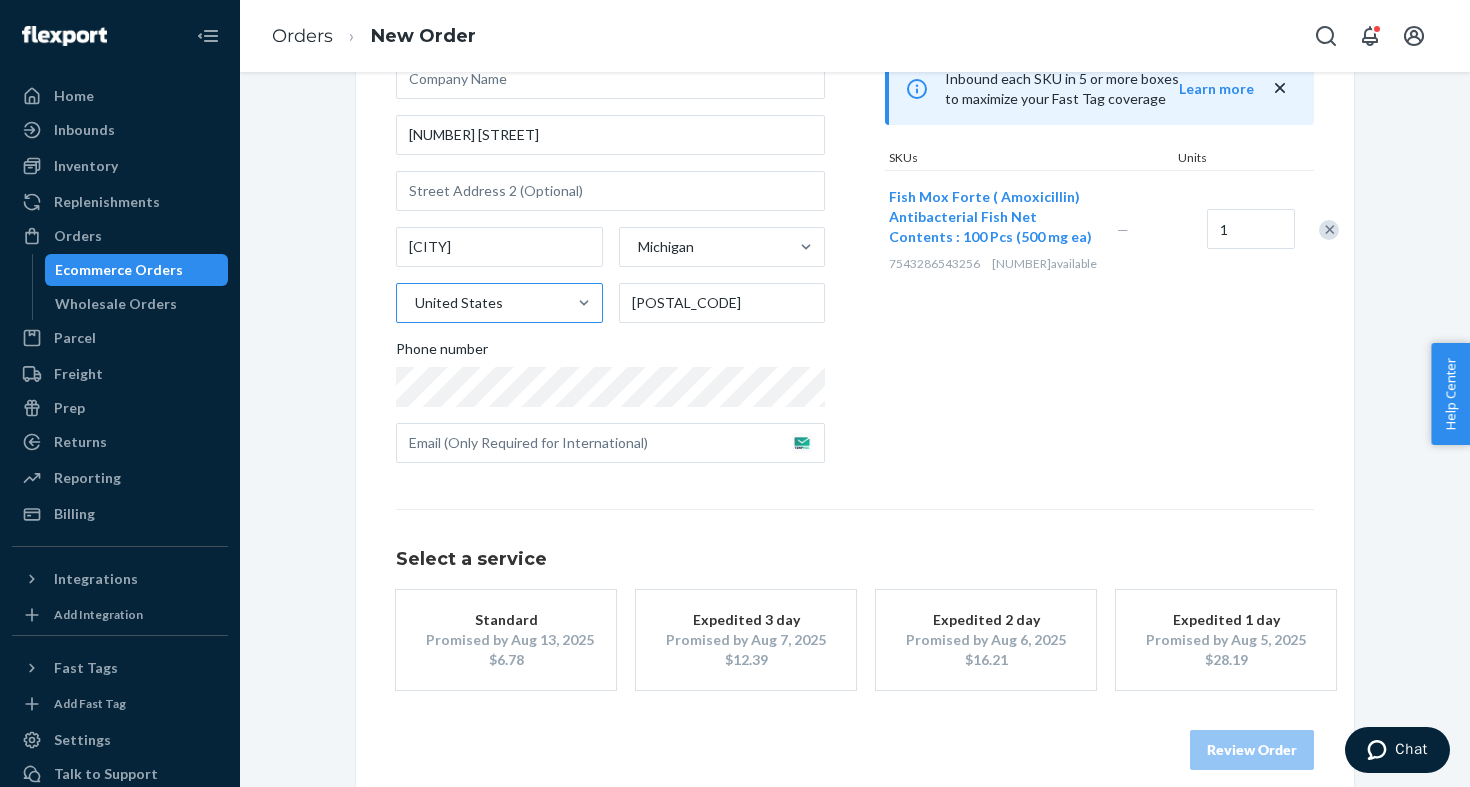 scroll, scrollTop: 223, scrollLeft: 0, axis: vertical 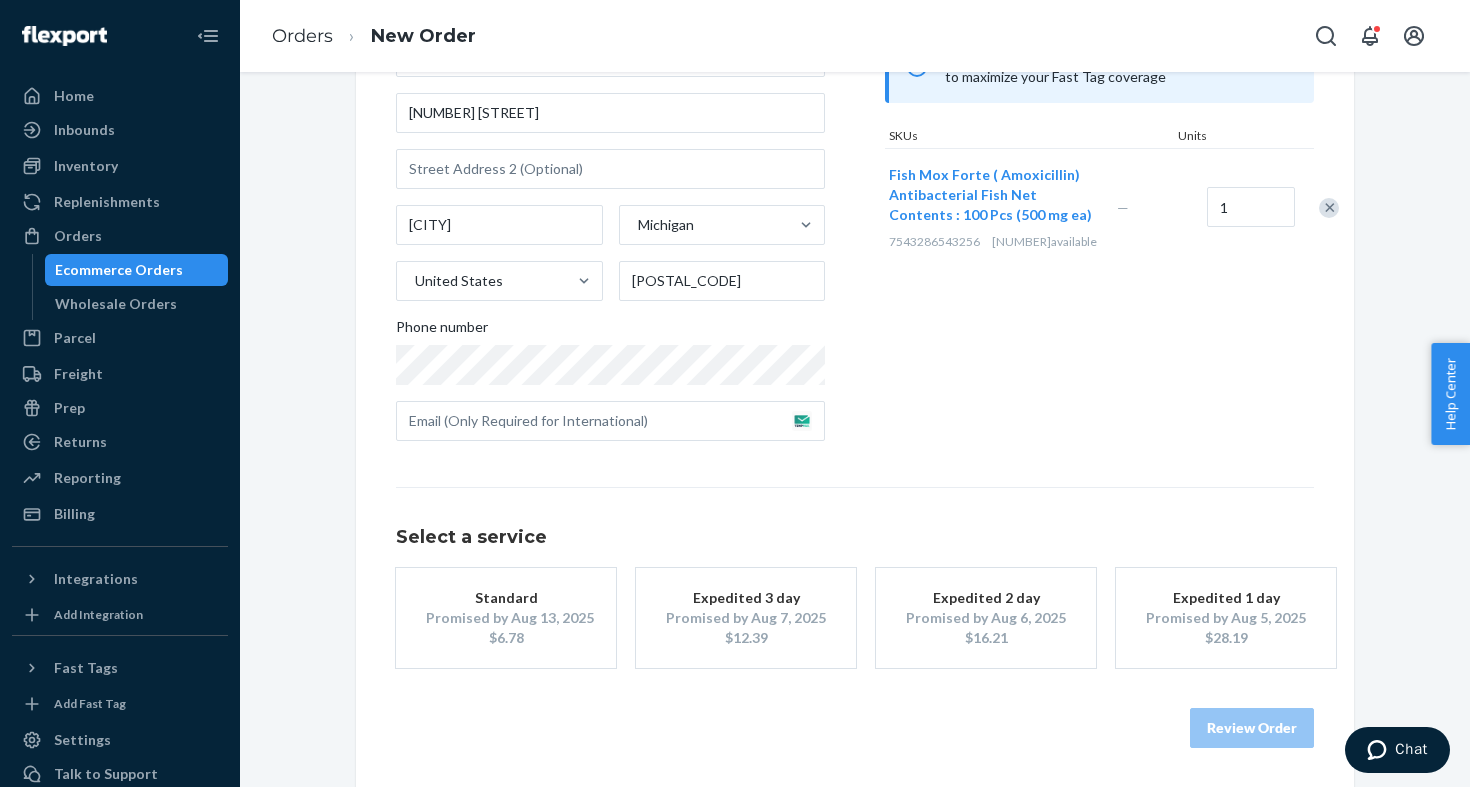 click on "Promised by Aug 13, 2025" at bounding box center (506, 618) 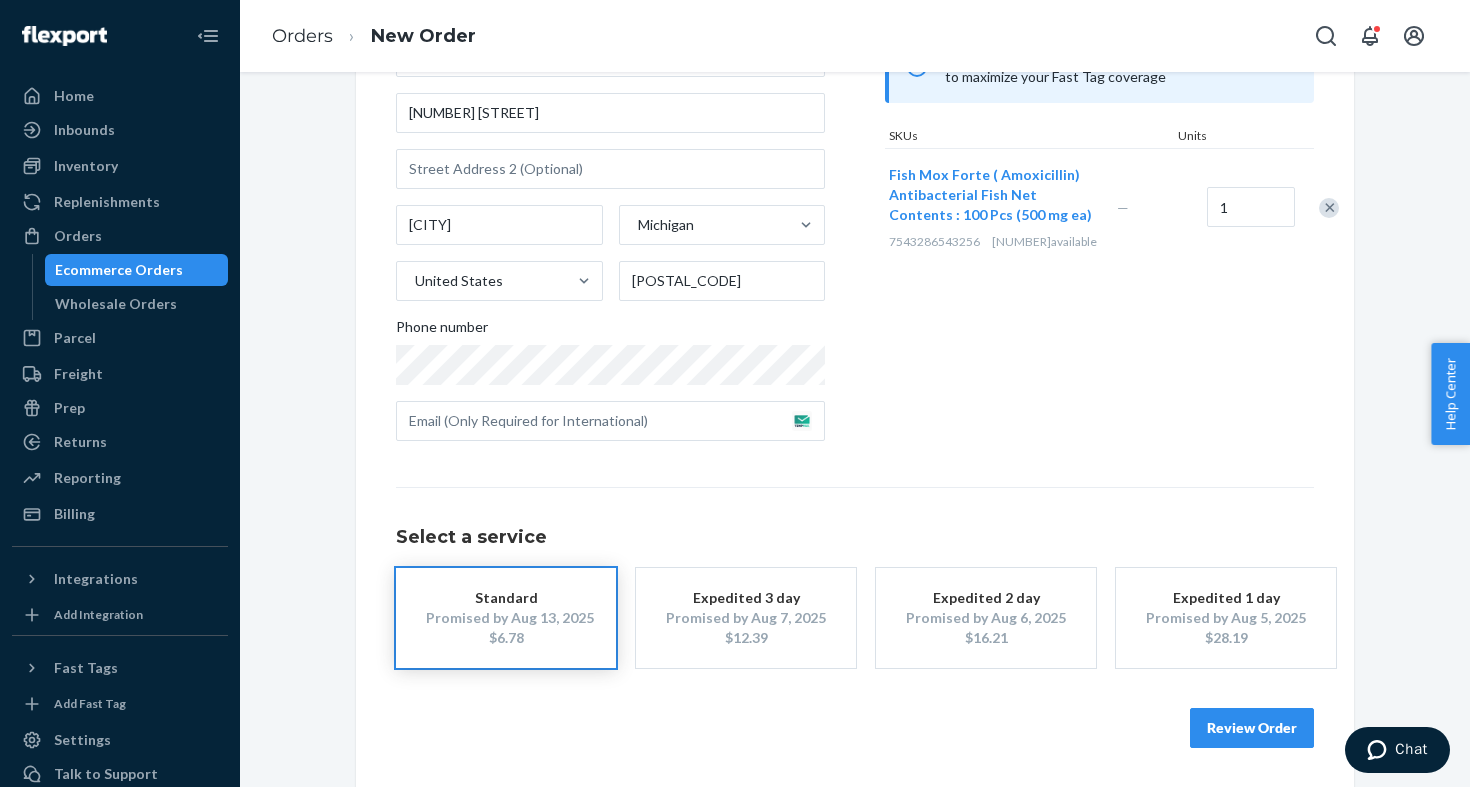 click on "Review Order" at bounding box center [1252, 728] 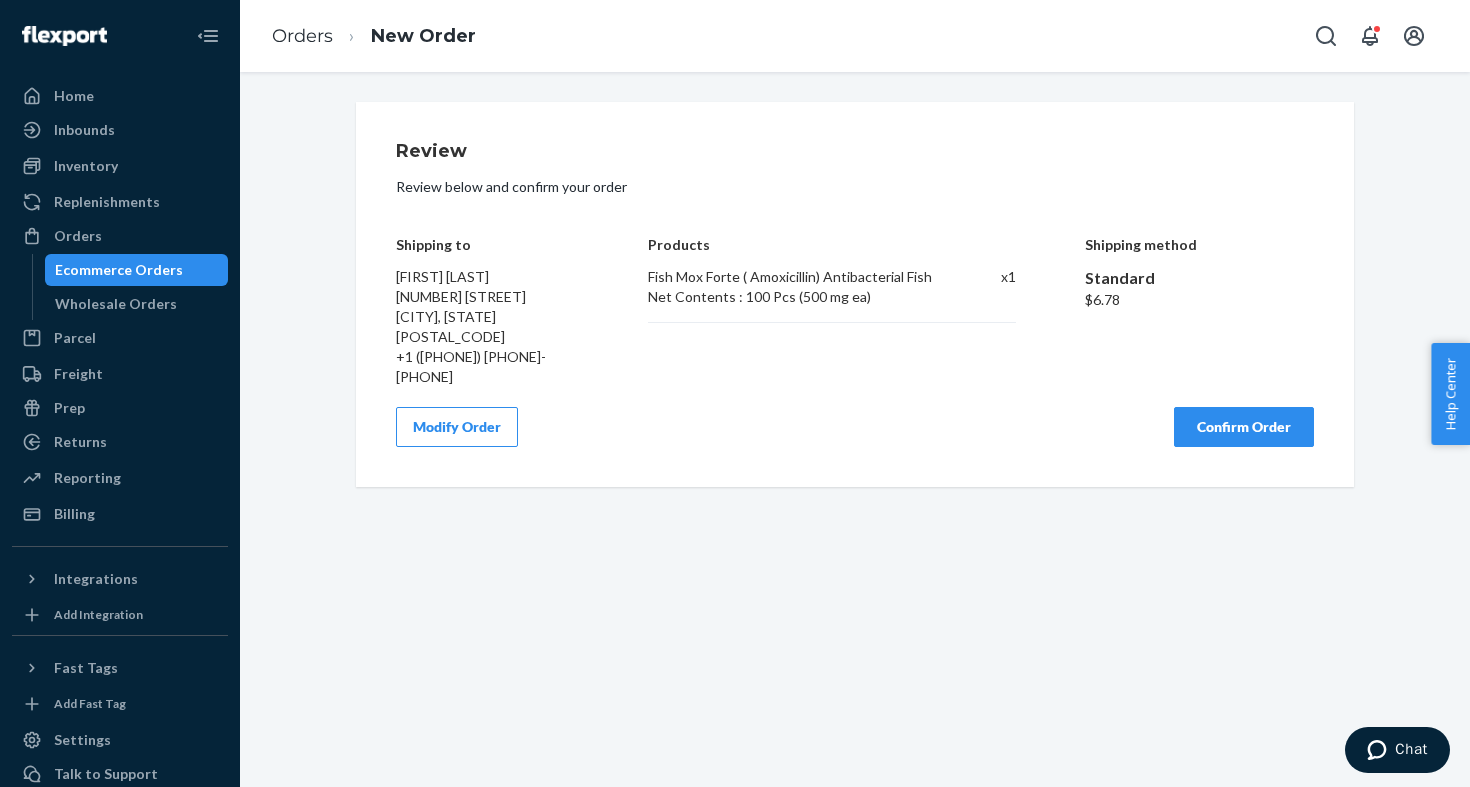 click on "Confirm Order" at bounding box center (1244, 427) 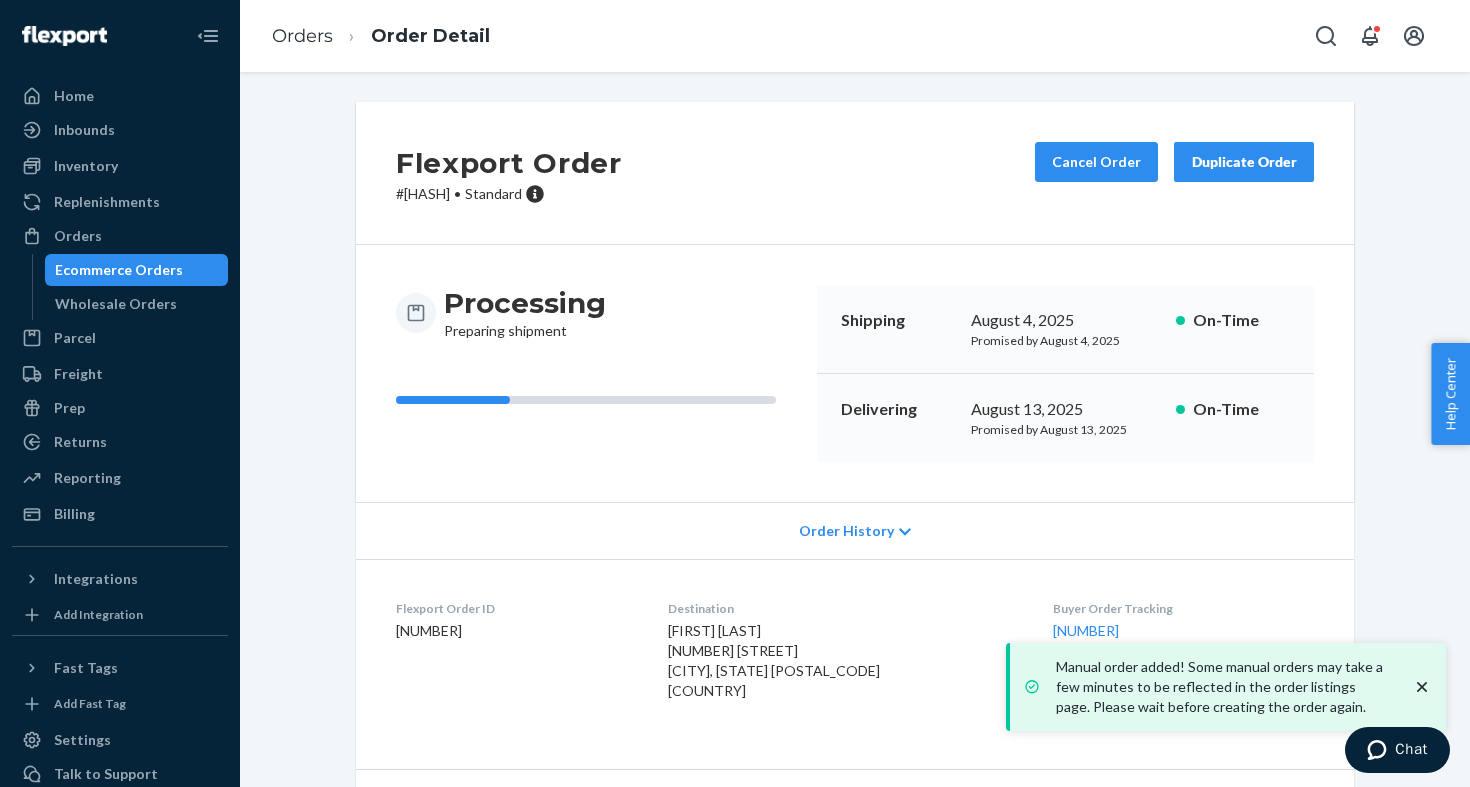 click on "133750930" at bounding box center [516, 631] 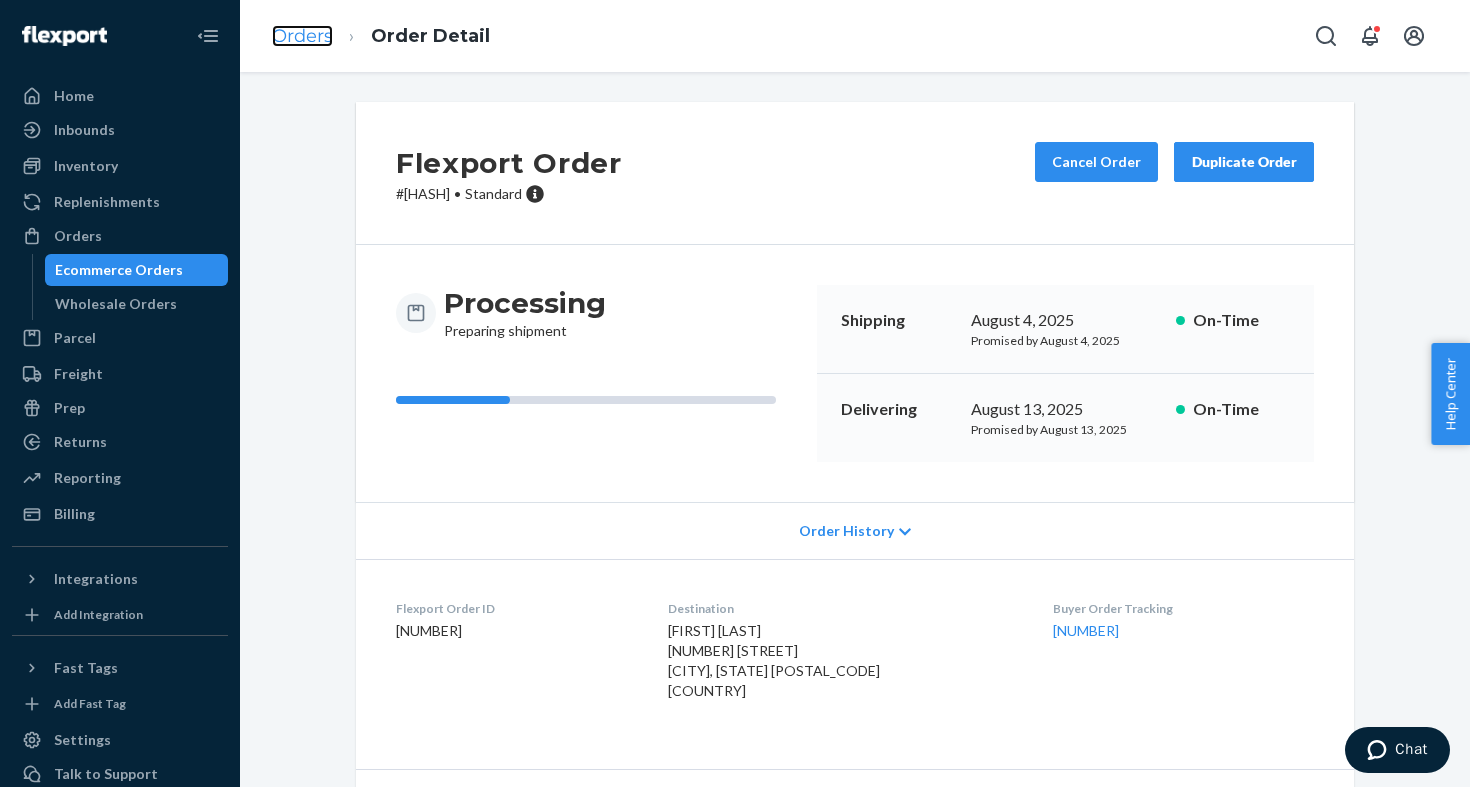 click on "Orders" at bounding box center [302, 36] 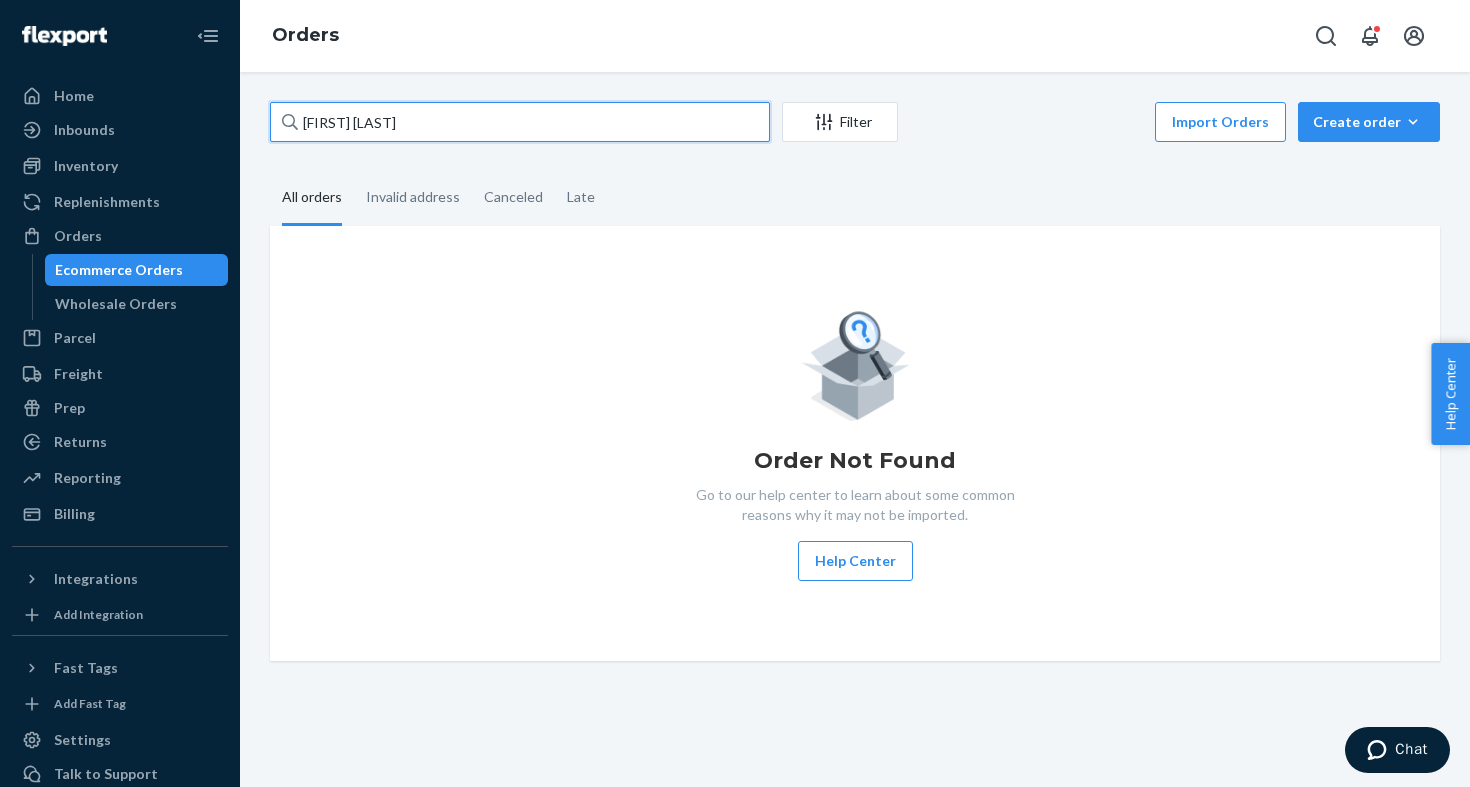 click on "[FIRST] [LAST]" at bounding box center [520, 122] 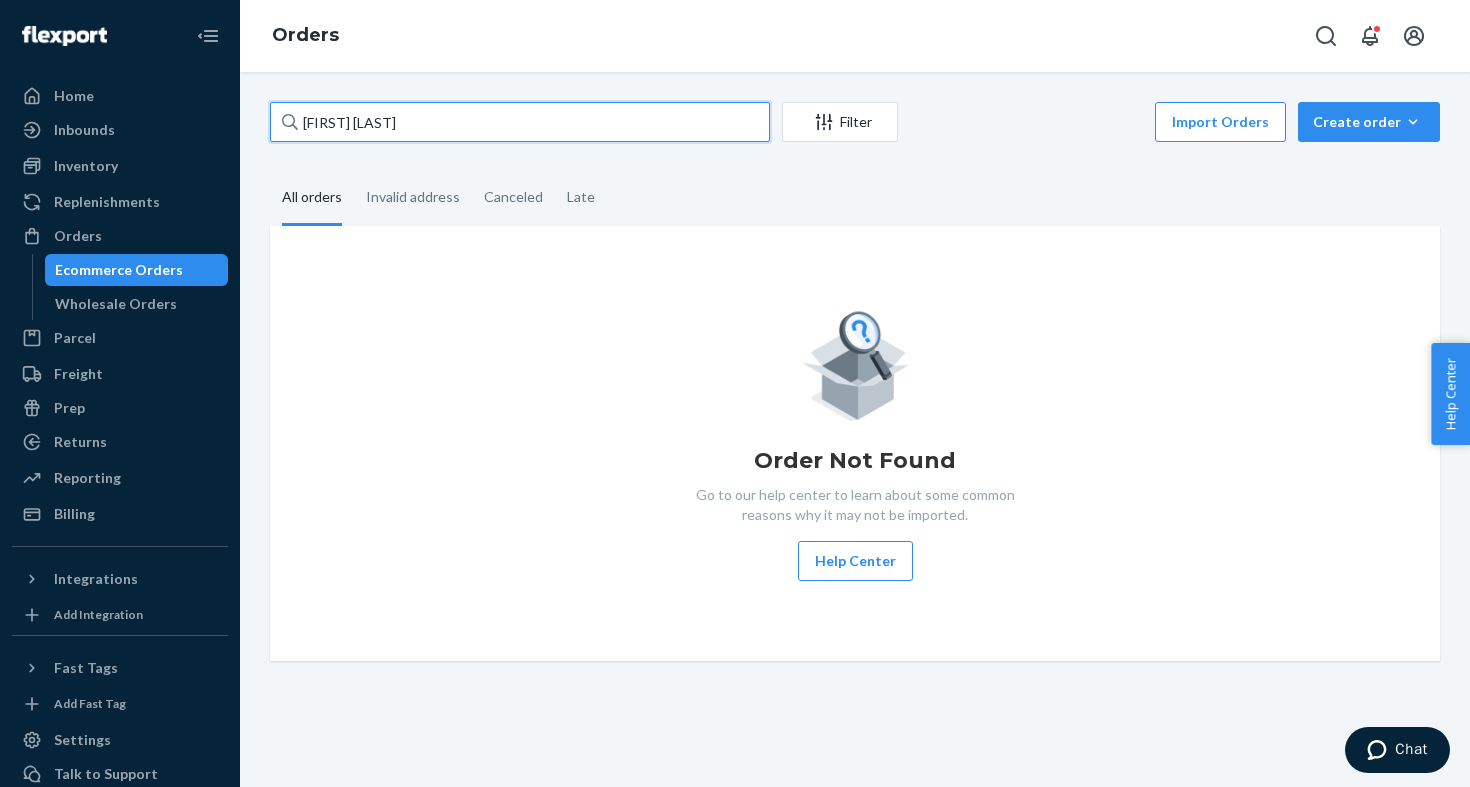 type on "Tailor Medley" 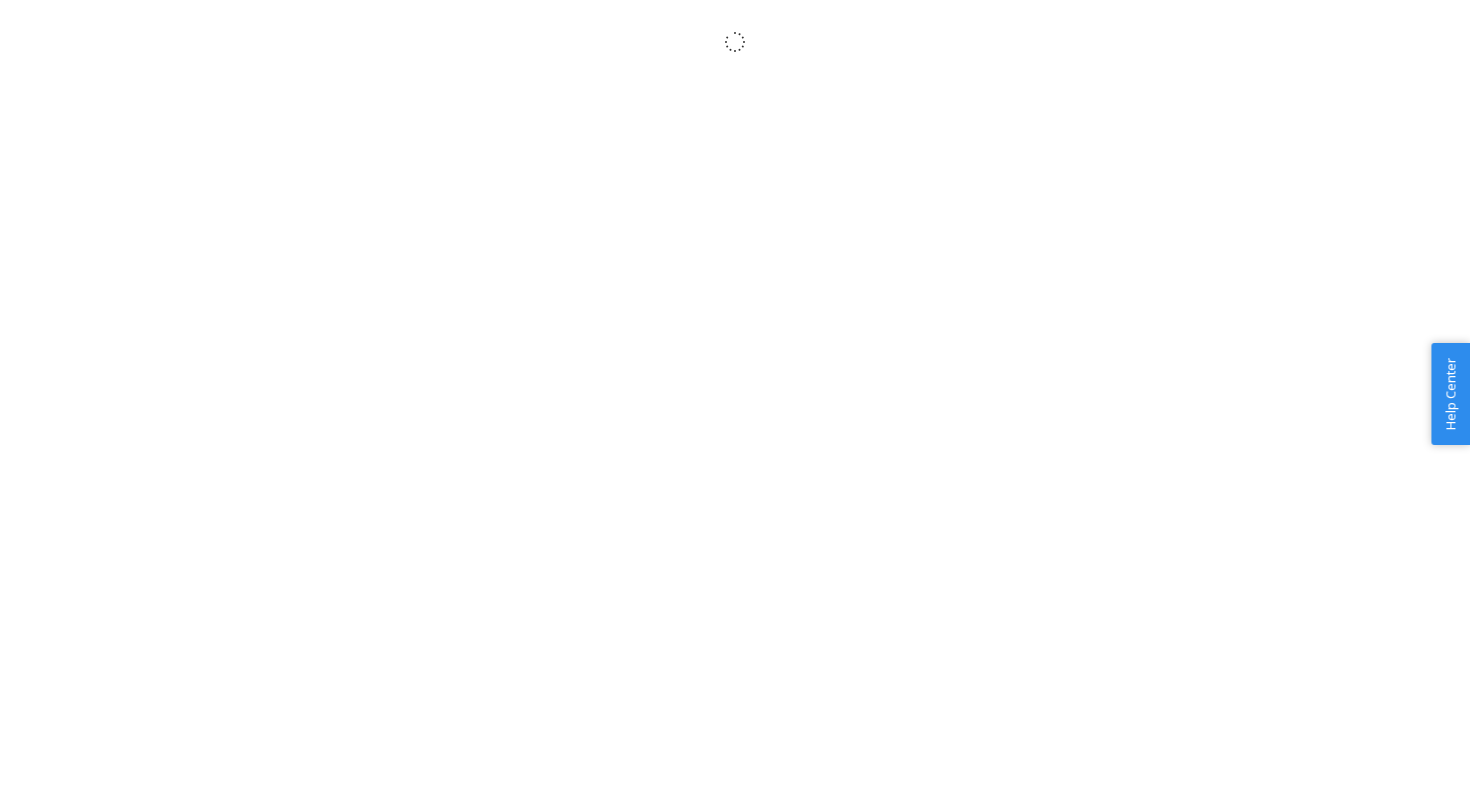 scroll, scrollTop: 0, scrollLeft: 0, axis: both 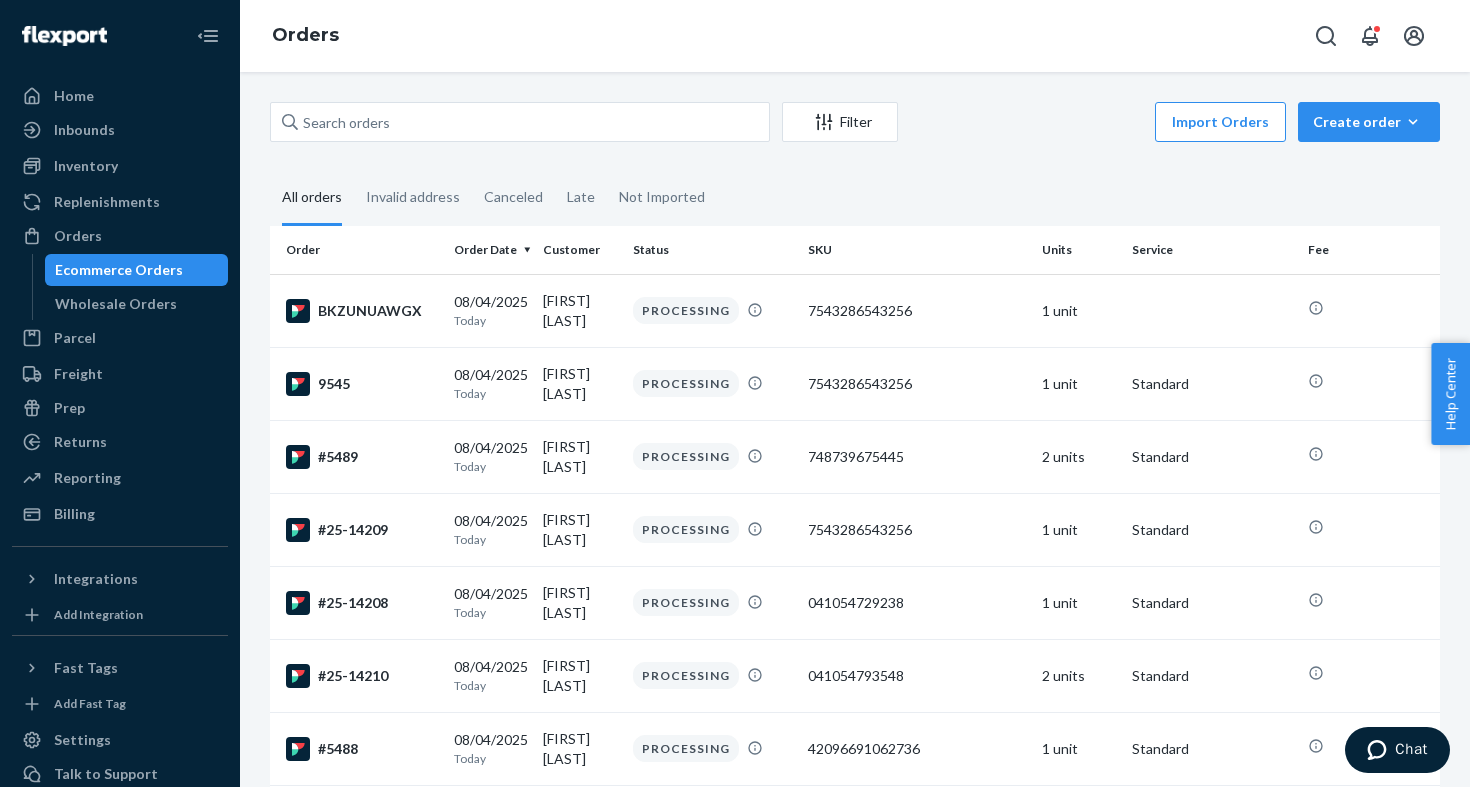 click on "Filter Import Orders Create orderEcommerce order Removal order All orders Invalid address Canceled Late Not Imported Order Order Date Customer Status SKU Units Service Fee BKZUNUAWGX 08/04/2025 Today [FIRST] [LAST] PROCESSING 7543286543256 1 unit 9545 08/04/2025 Today [FIRST] [LAST] PROCESSING 7543286543256 1 unit Standard #5489 08/04/2025 Today [FIRST] [LAST] PROCESSING 748739675445 2 units Standard #25-14209 08/04/2025 Today [FIRST] [LAST] PROCESSING 7543286543256 1 unit Standard #25-14208 08/04/2025 Today [FIRST] [LAST] PROCESSING 041054729238 1 unit Standard #25-14210 08/04/2025 Today [FIRST] [LAST] PROCESSING 041054793548 2 units Standard #5488 08/04/2025 Today [FIRST] [LAST] PROCESSING 42096691062736 1 unit Standard #5486 08/04/2025 Today [FIRST] [LAST] PROCESSING 041054726480 1 unit Standard #5487 08/04/2025 Today [FIRST] [LAST] PROCESSING 042645726377 1 unit Standard SJNHXRAVLX 08/04/2025 Today [FIRST] [LAST] PROCESSING 748739675446 1 unit Expedited 3 Day #25-14205 08/04/2025 Today [FIRST] [LAST] PROCESSING 1 2" at bounding box center [855, 429] 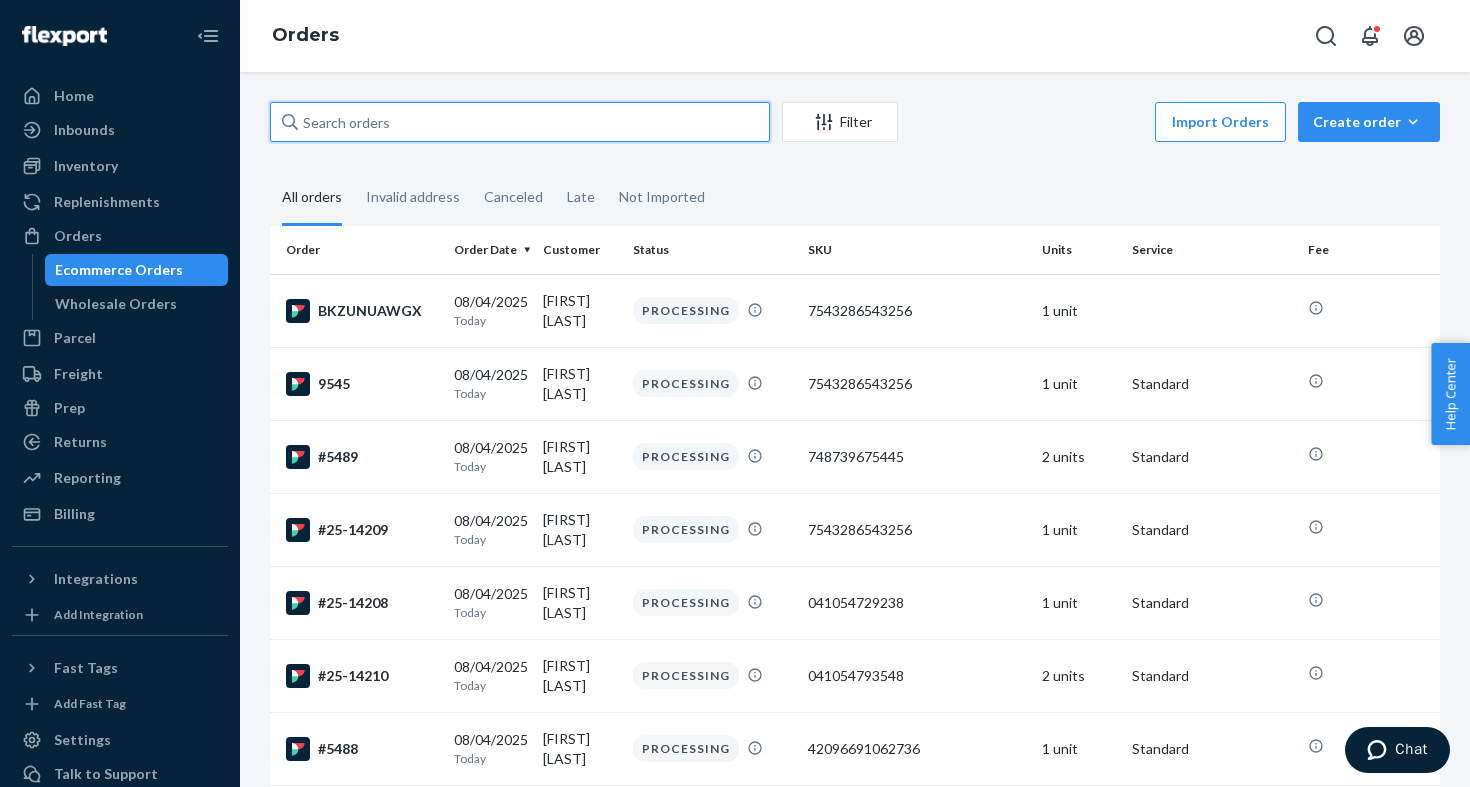 click at bounding box center (520, 122) 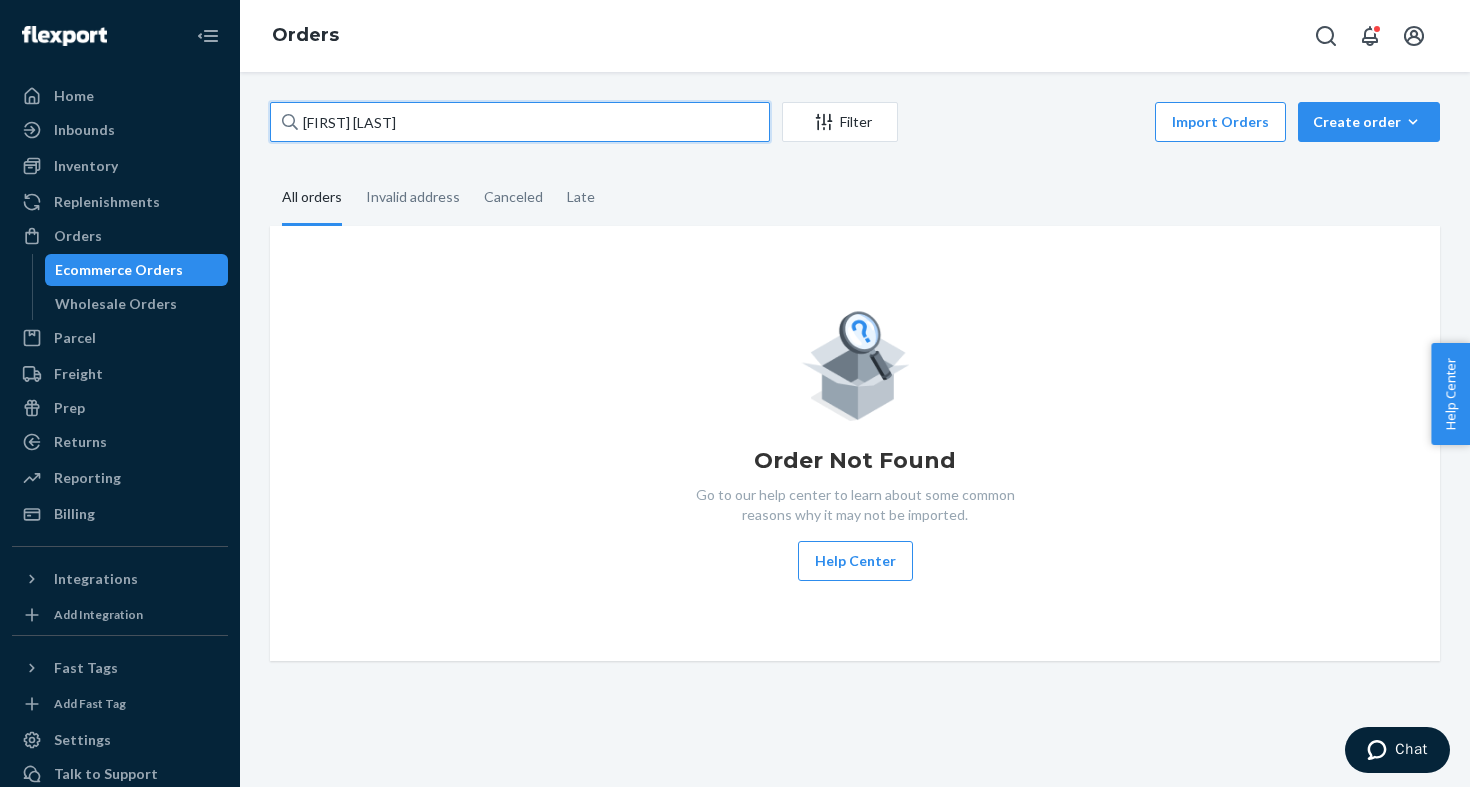click on "[FIRST] [LAST]" at bounding box center [520, 122] 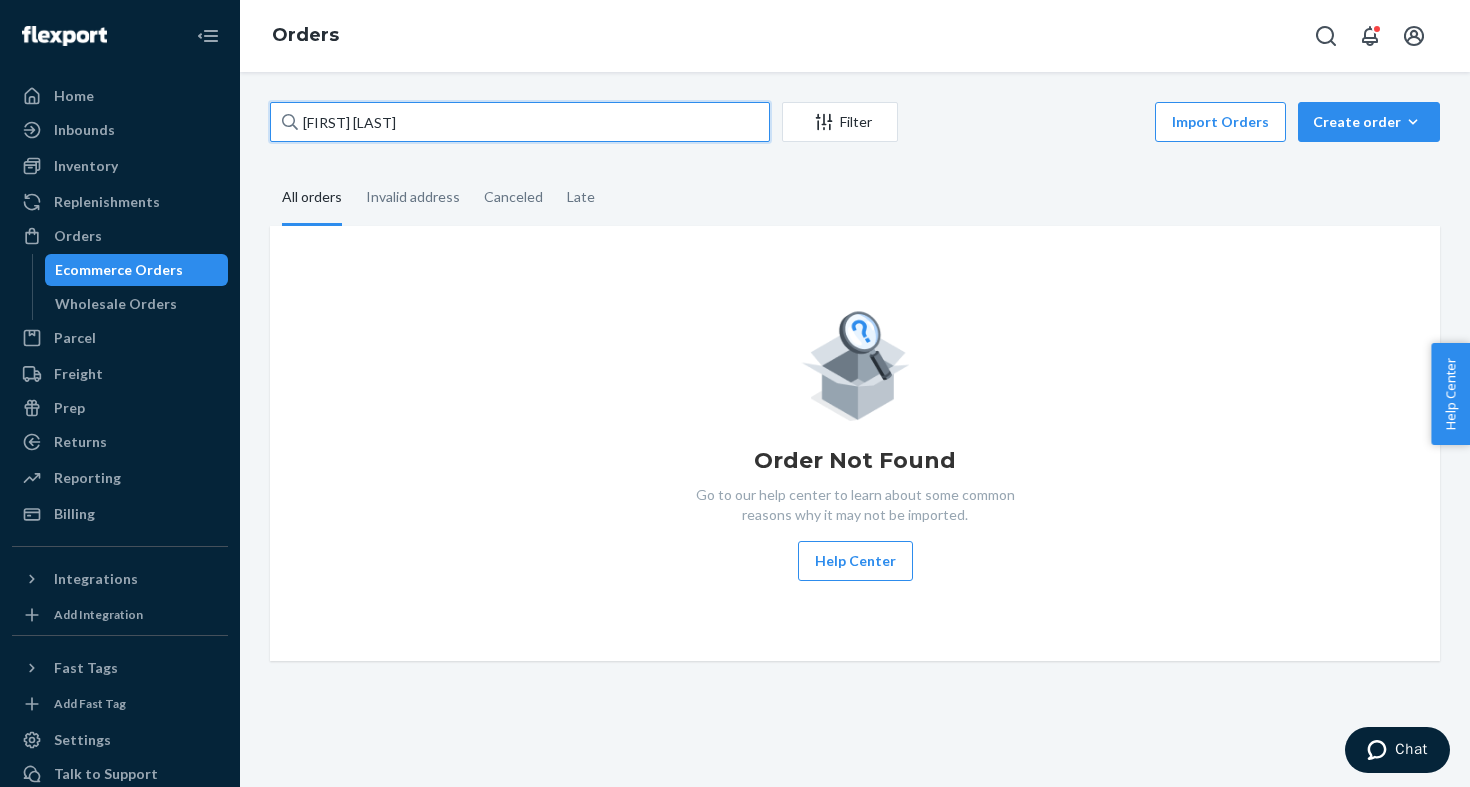 click on "[FIRST] [LAST]" at bounding box center (520, 122) 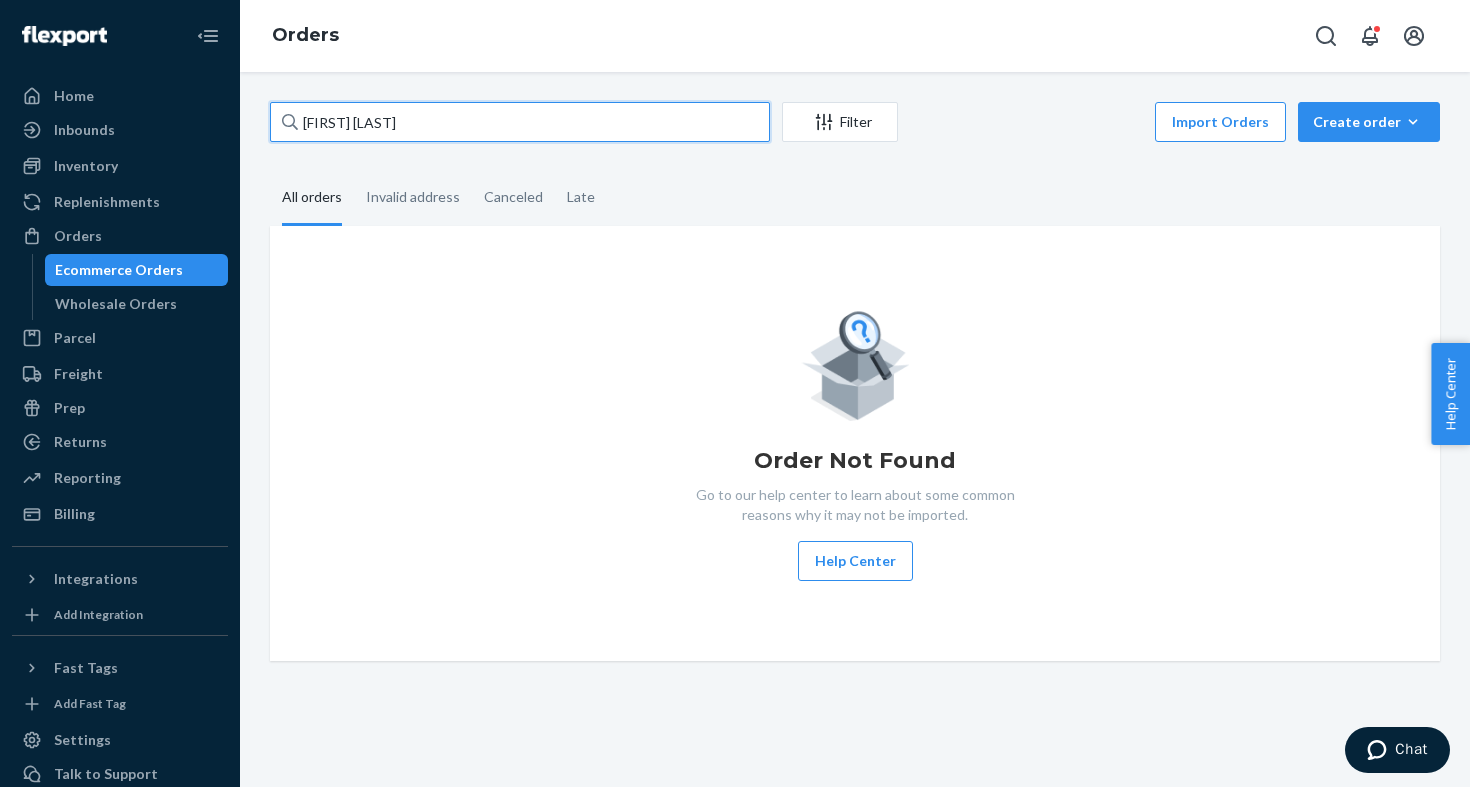 paste on "[FIRST] [LAST]" 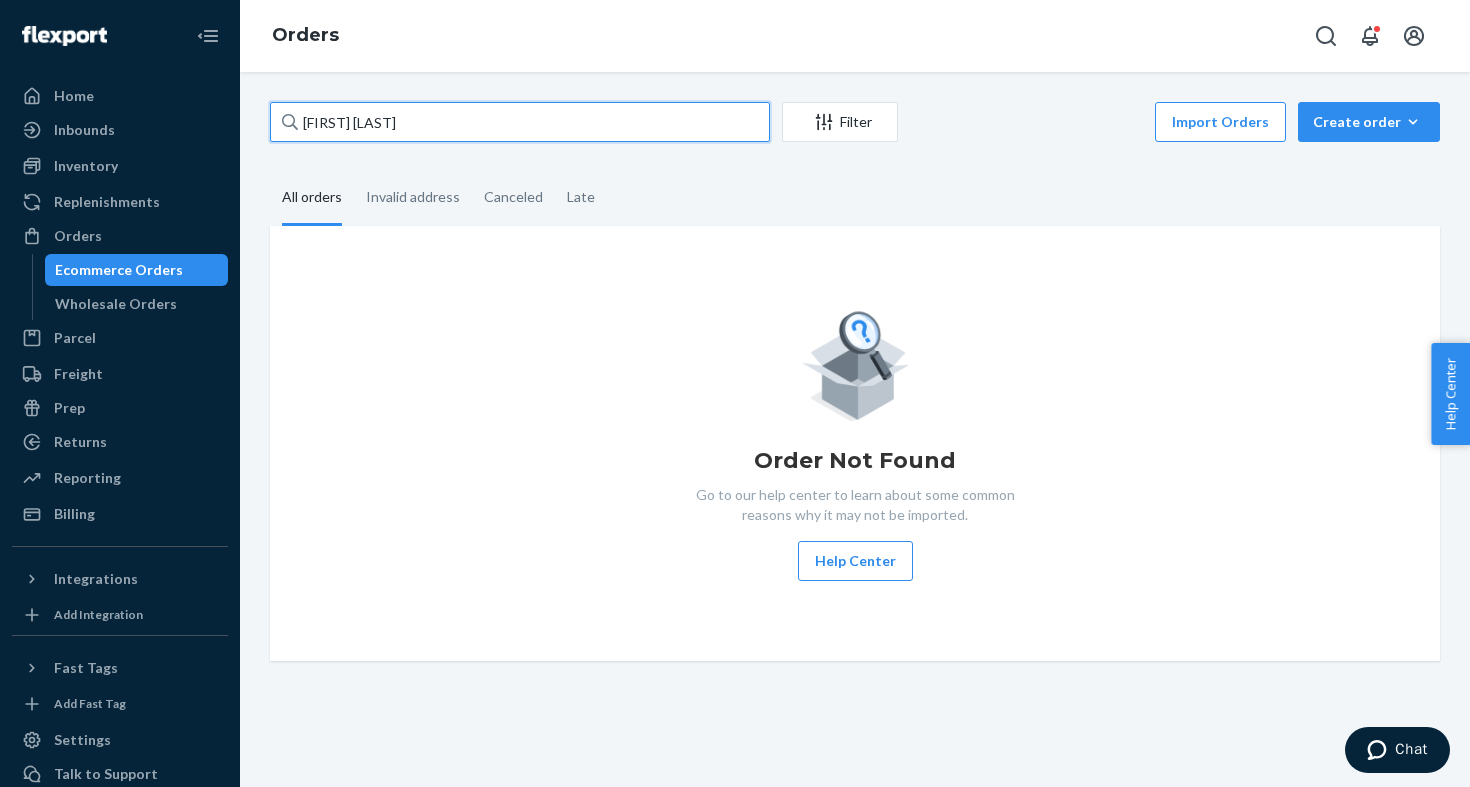 paste on "[FIRST] [LAST]" 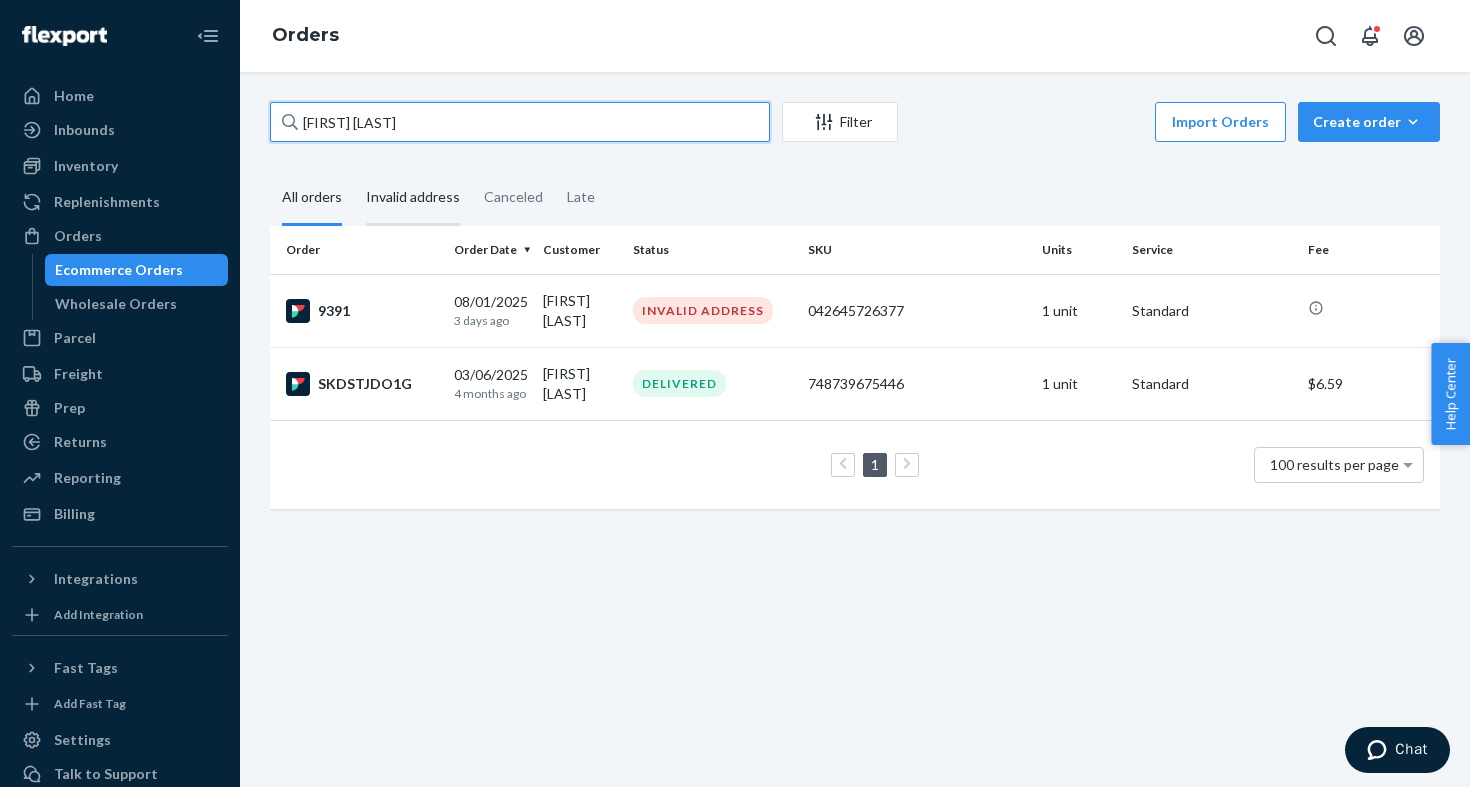 type on "[FIRST] [LAST]" 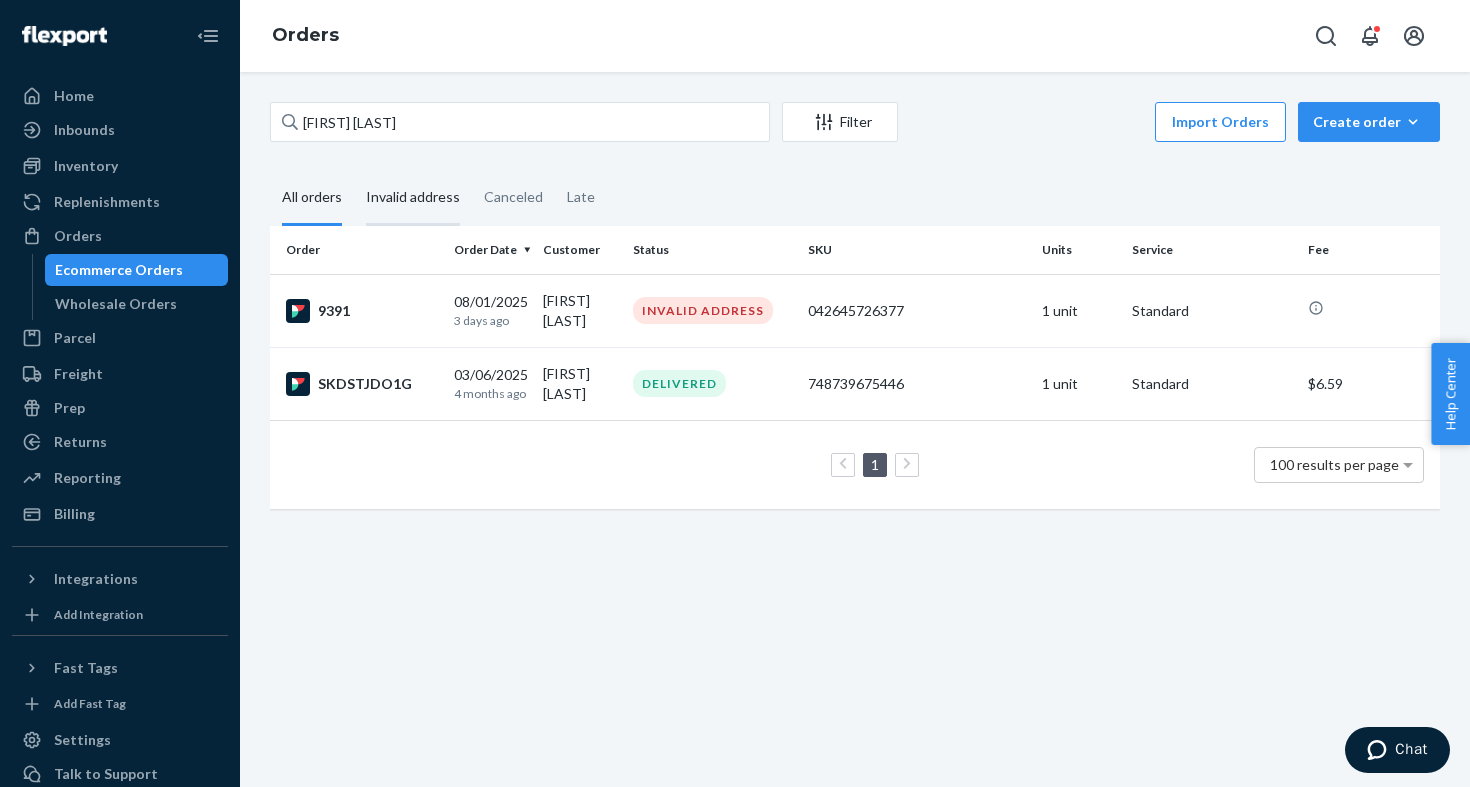 click on "Invalid address" at bounding box center [413, 198] 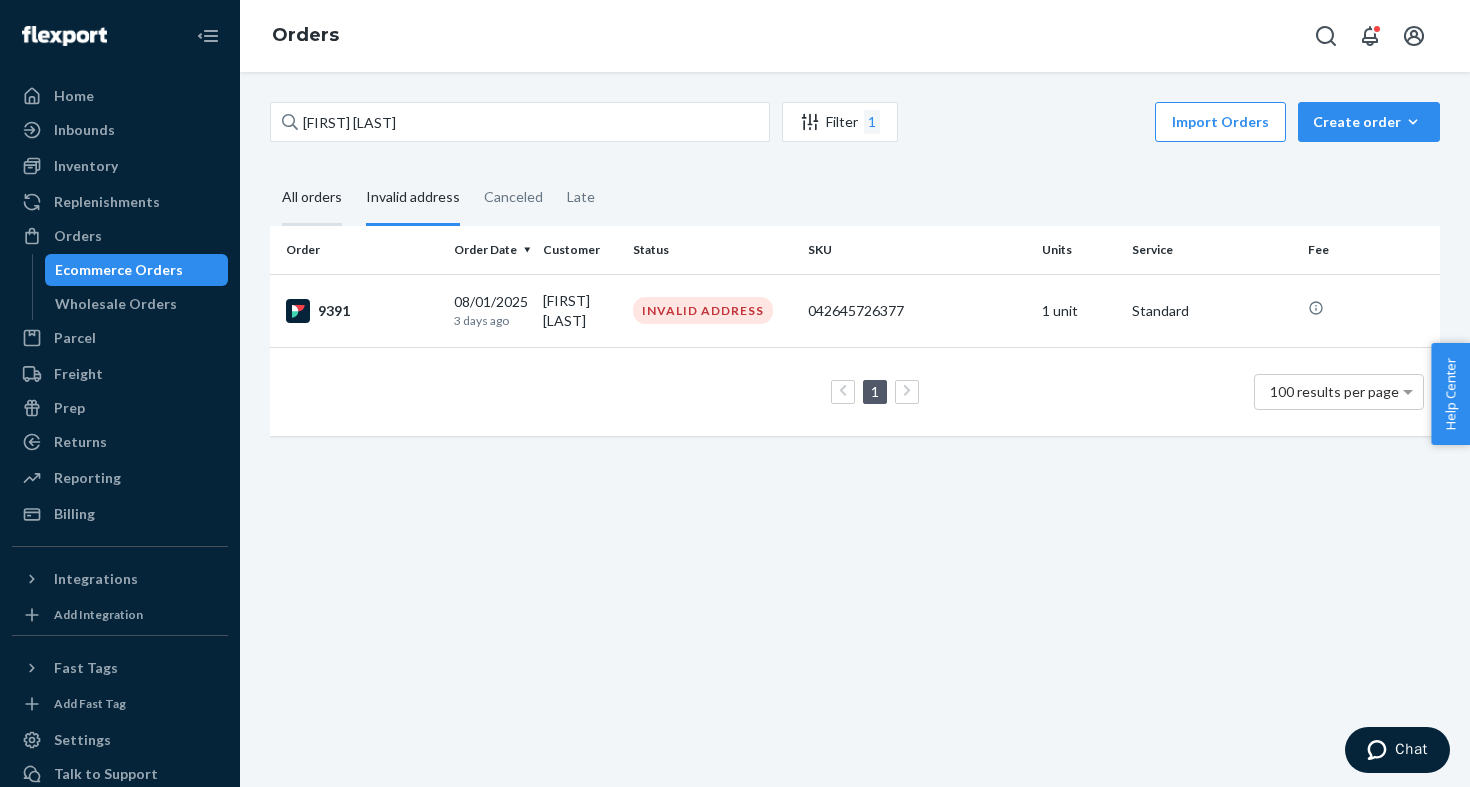 click on "All orders" at bounding box center (312, 198) 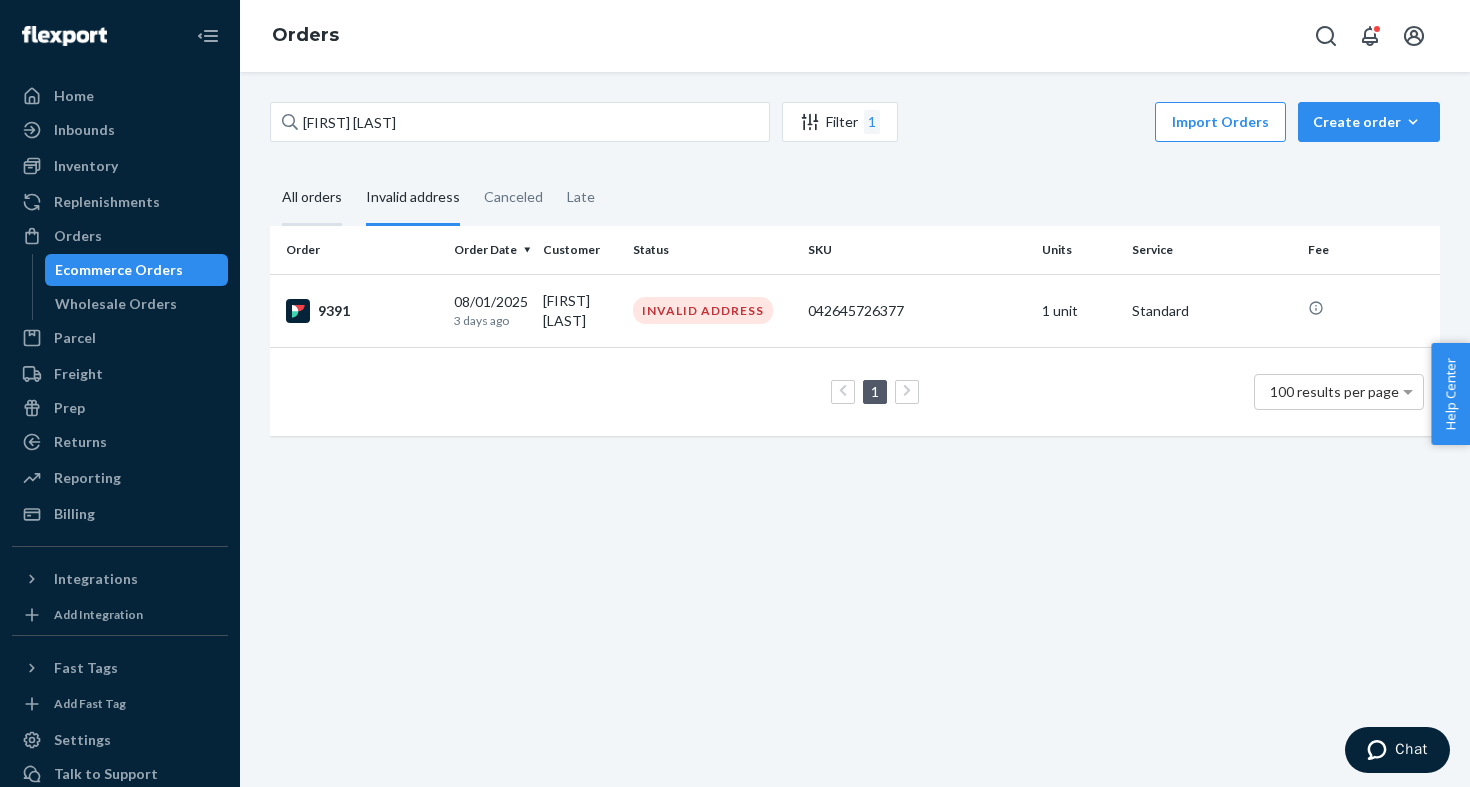 click on "All orders" at bounding box center (270, 171) 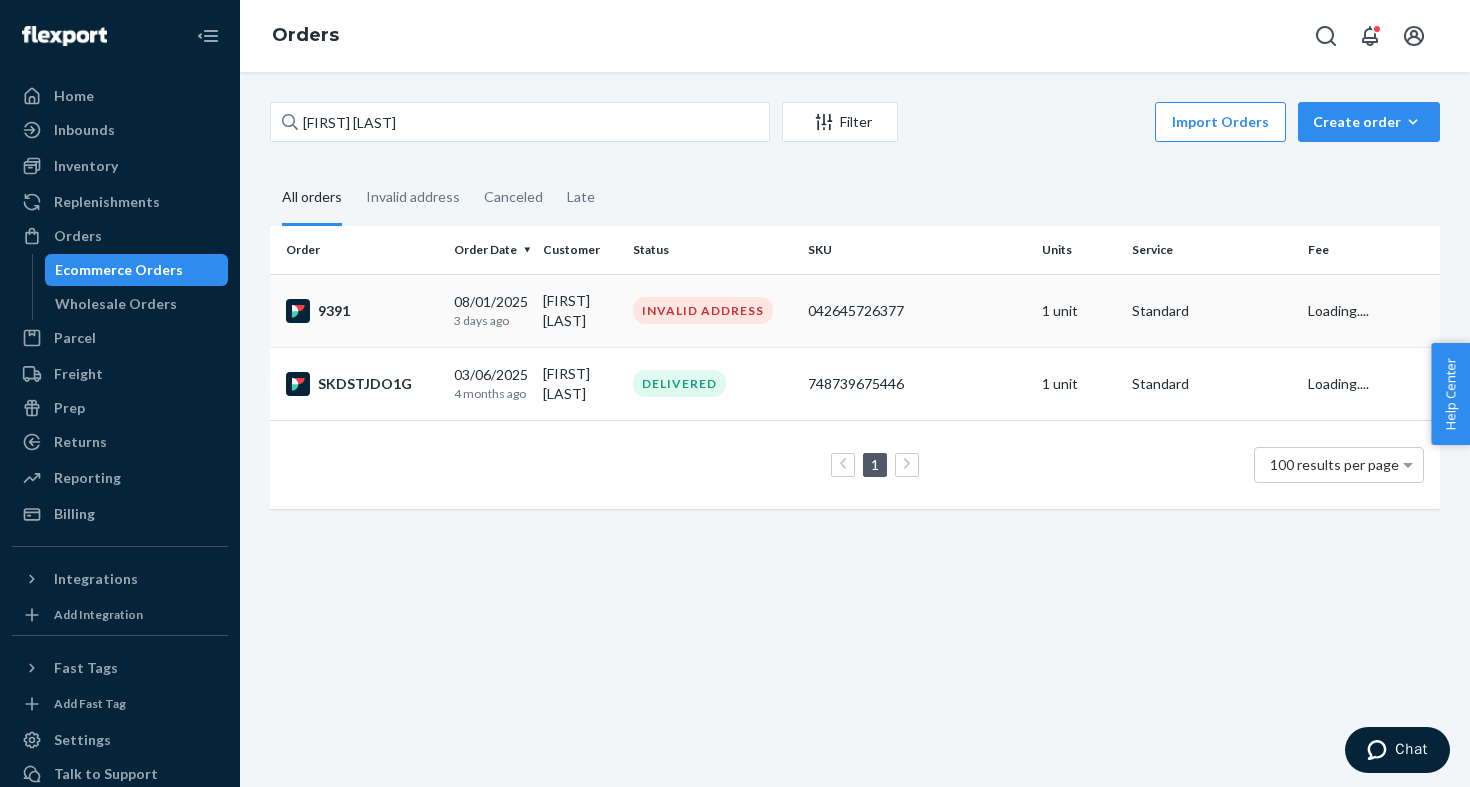 click on "INVALID ADDRESS" at bounding box center (703, 310) 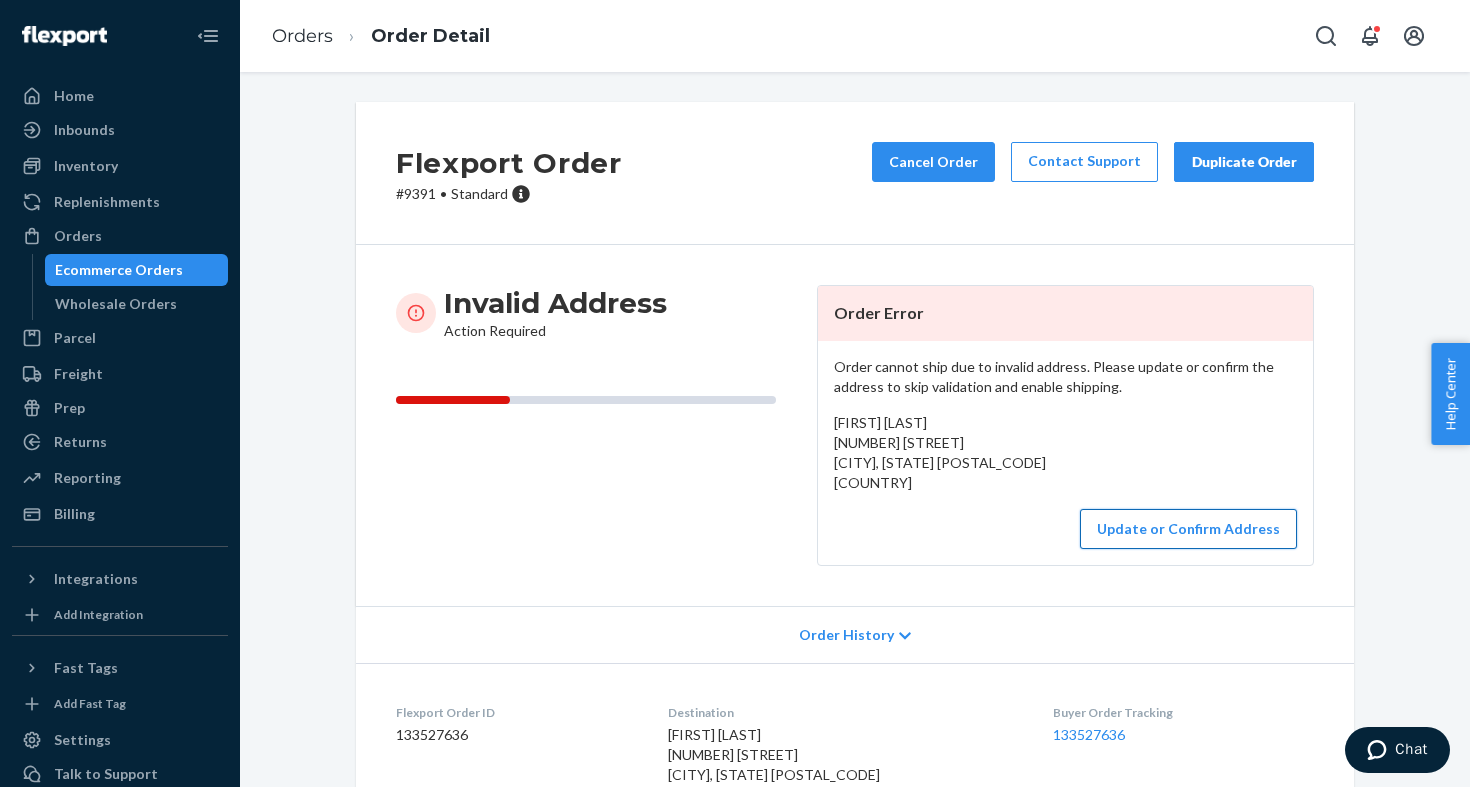 click on "Update or Confirm Address" at bounding box center (1188, 529) 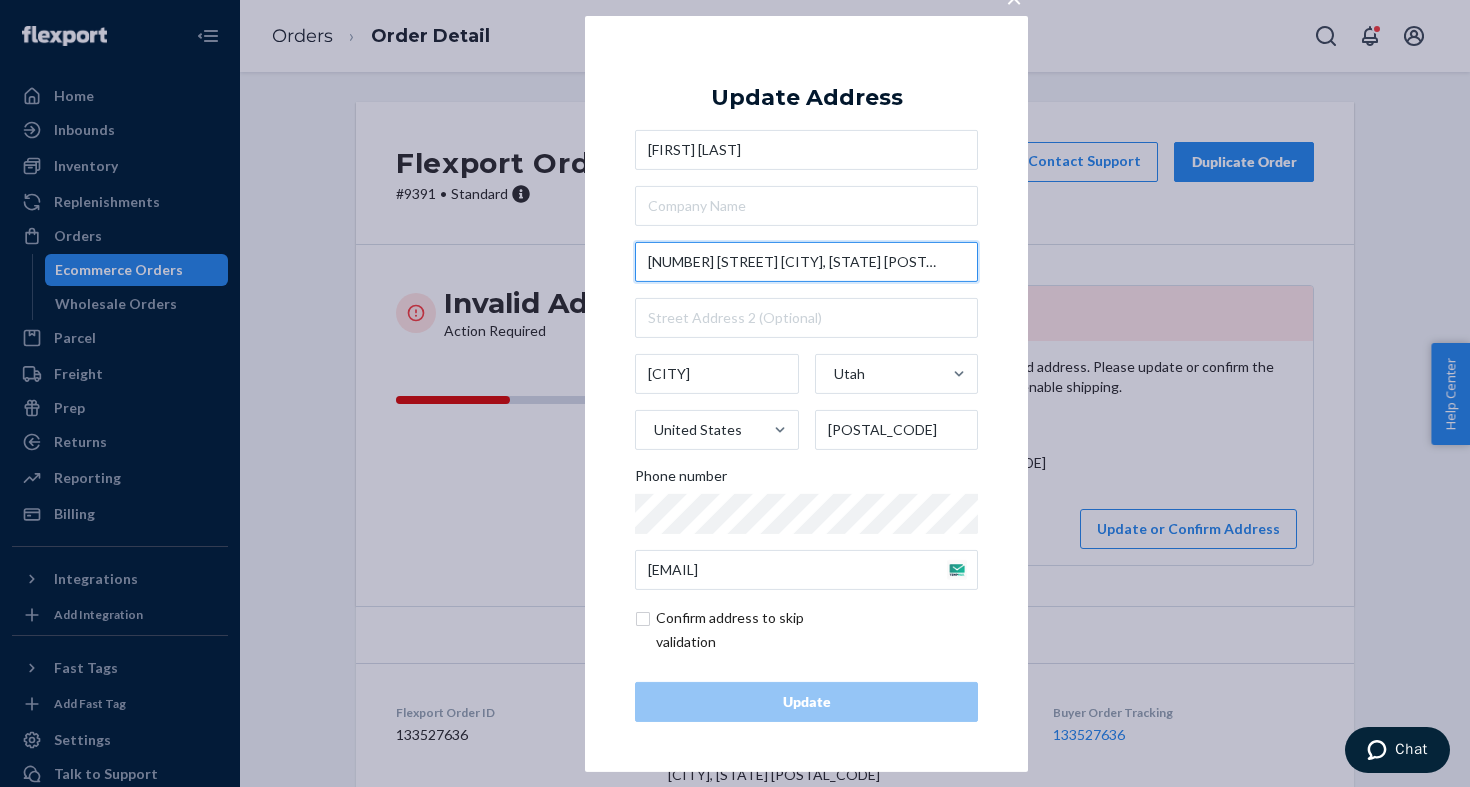 drag, startPoint x: 760, startPoint y: 265, endPoint x: 864, endPoint y: 275, distance: 104.47966 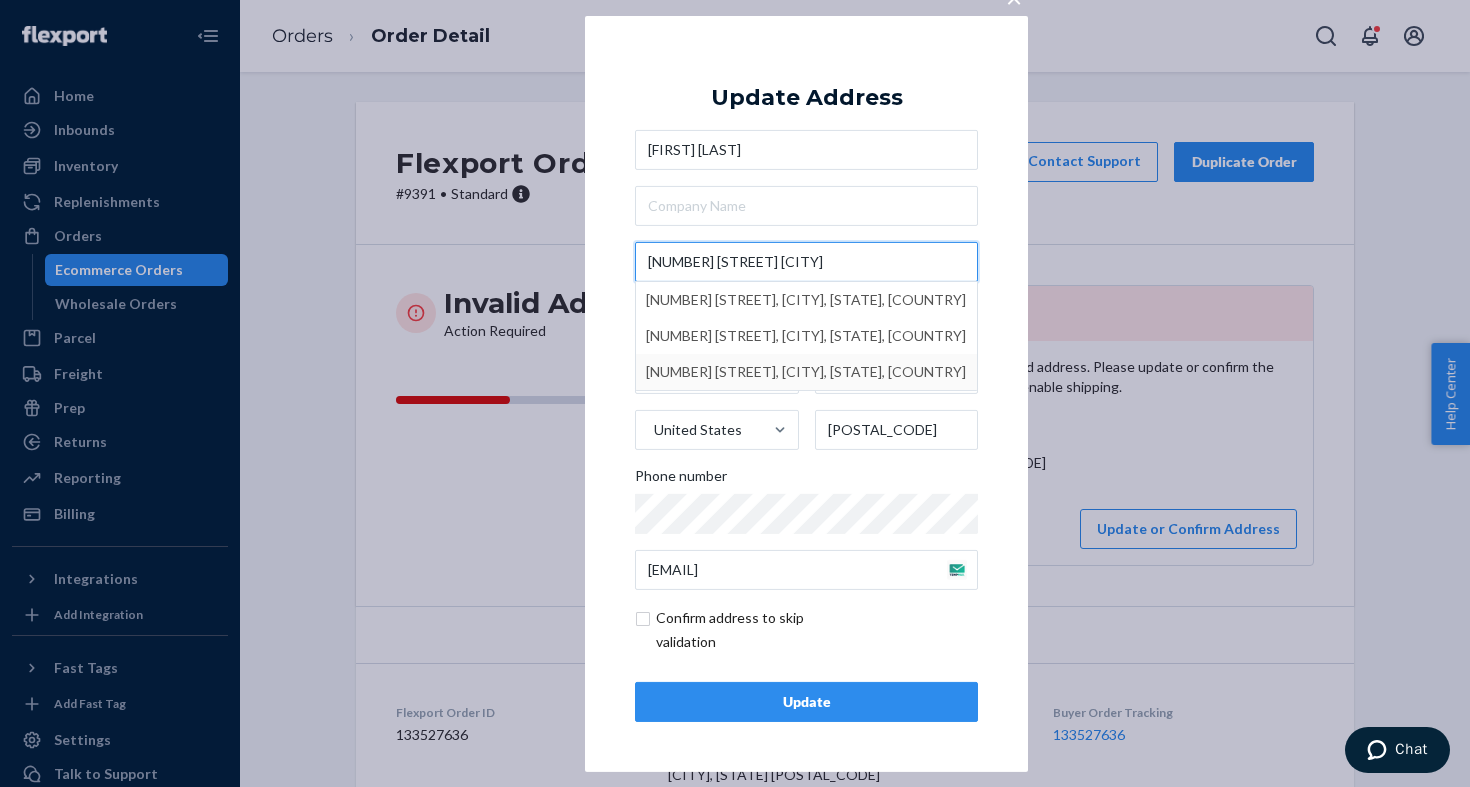 type on "[NUMBER] [STREET] [CITY]" 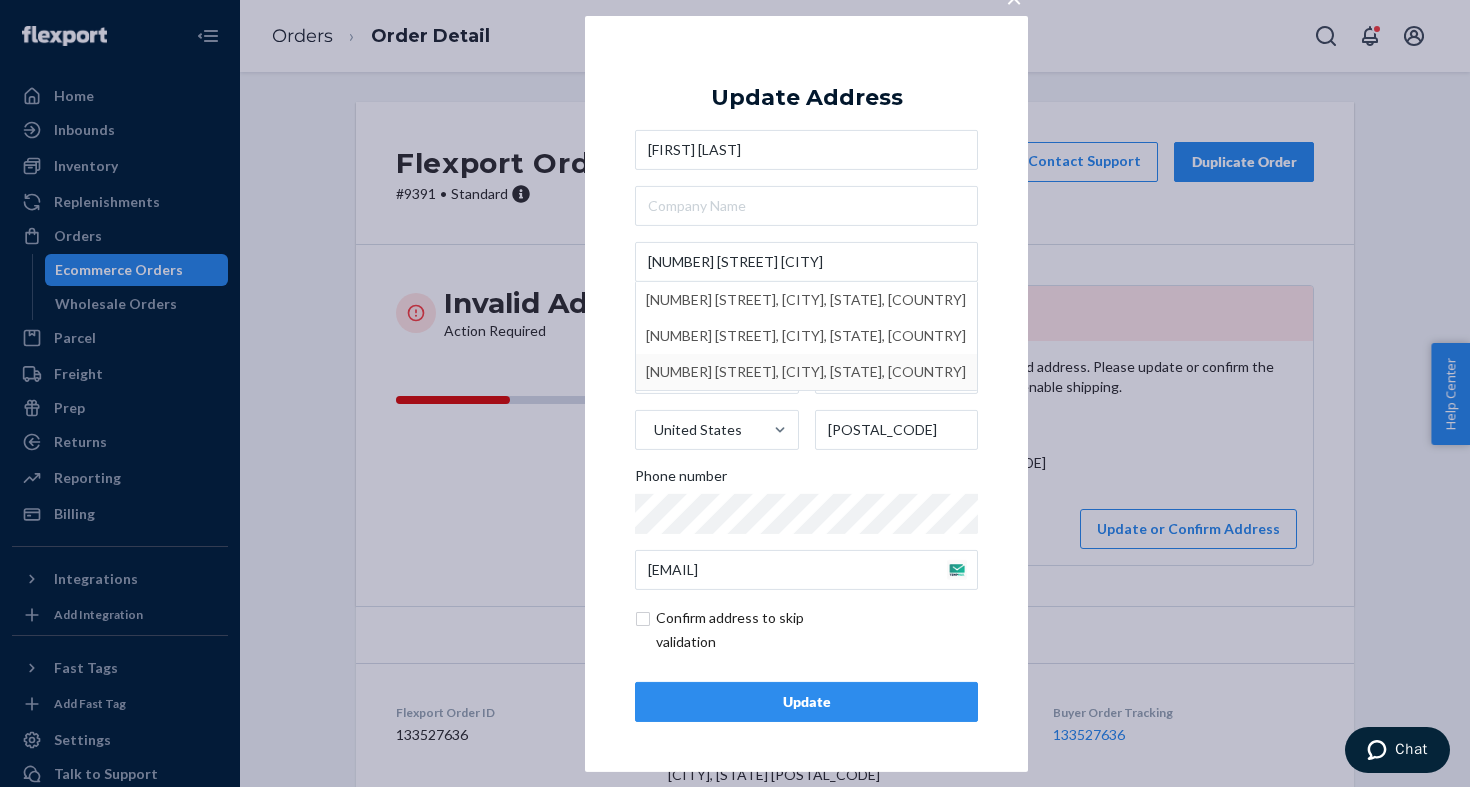 click on "Update" at bounding box center [806, 702] 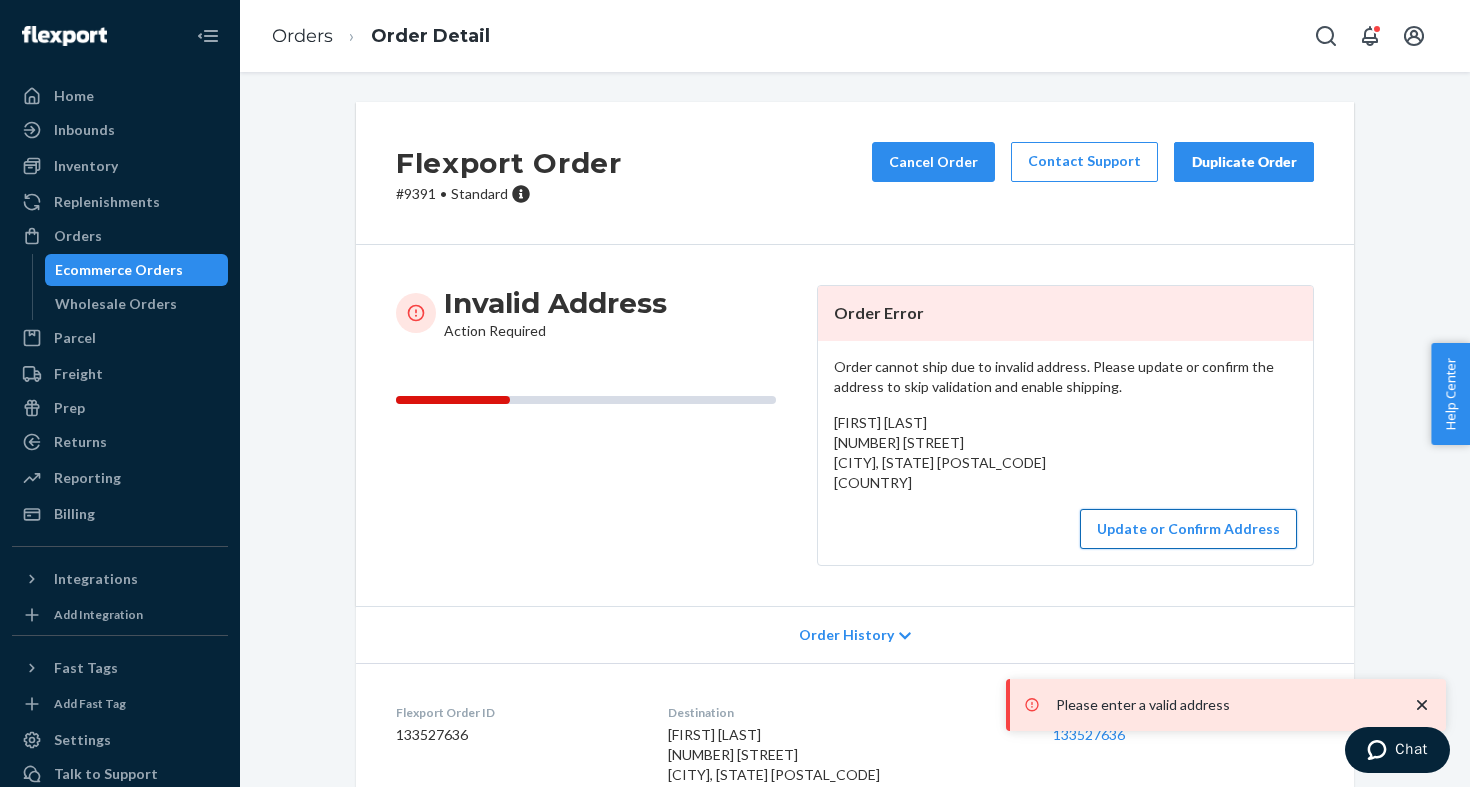 click on "Update or Confirm Address" at bounding box center [1188, 529] 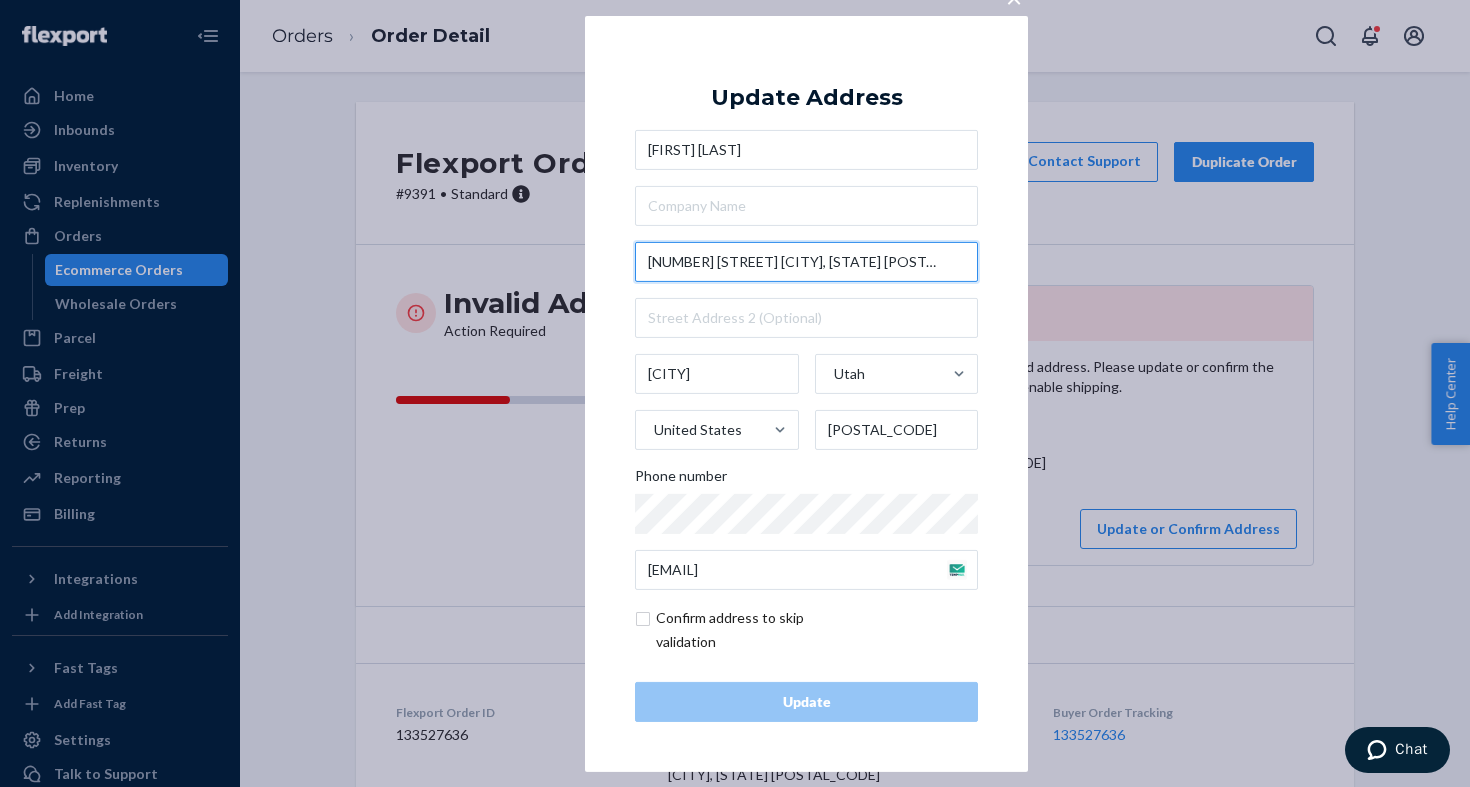 drag, startPoint x: 763, startPoint y: 262, endPoint x: 860, endPoint y: 273, distance: 97.62172 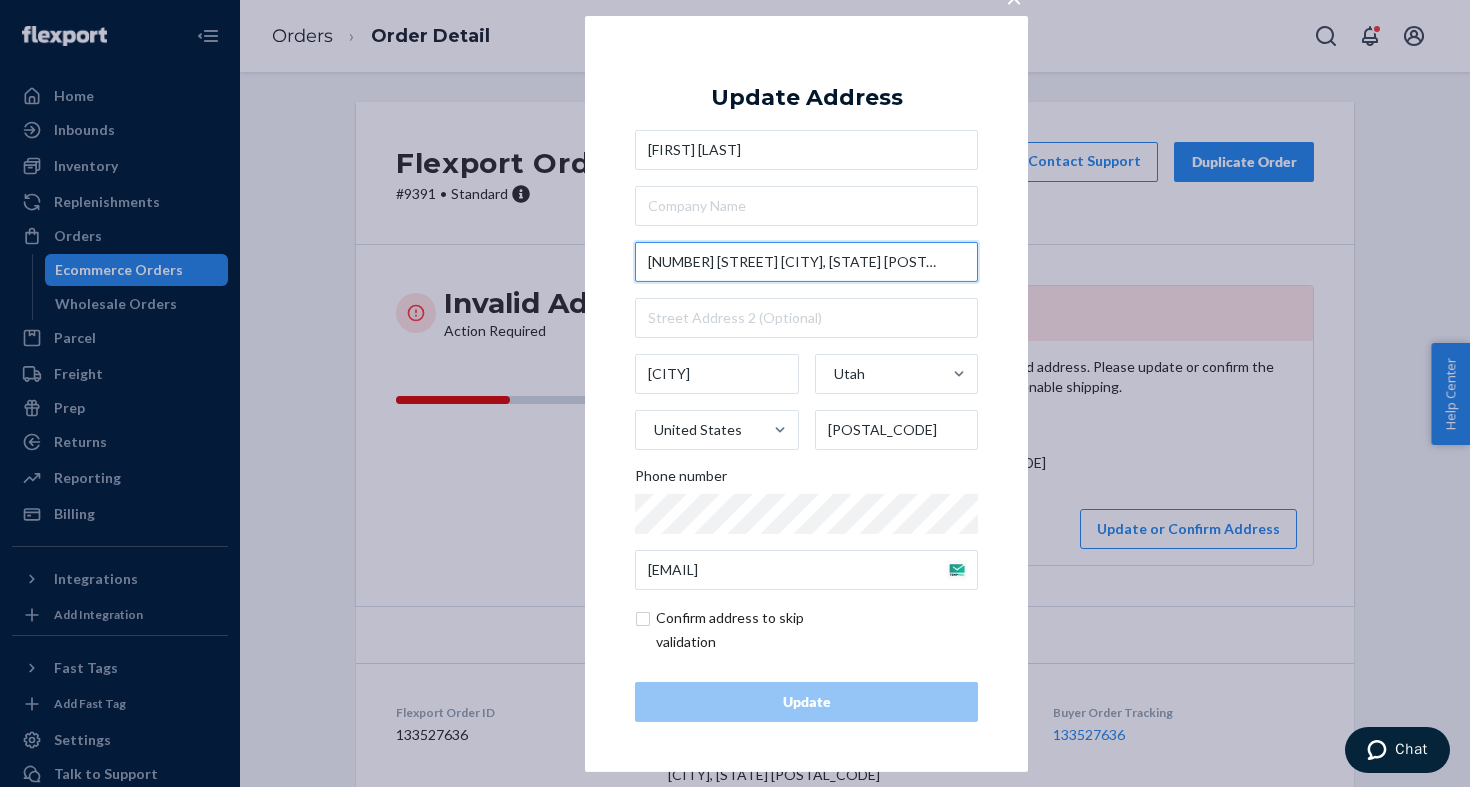 click on "[NUMBER] [STREET] [CITY], [STATE] [POSTAL_CODE]" at bounding box center (806, 262) 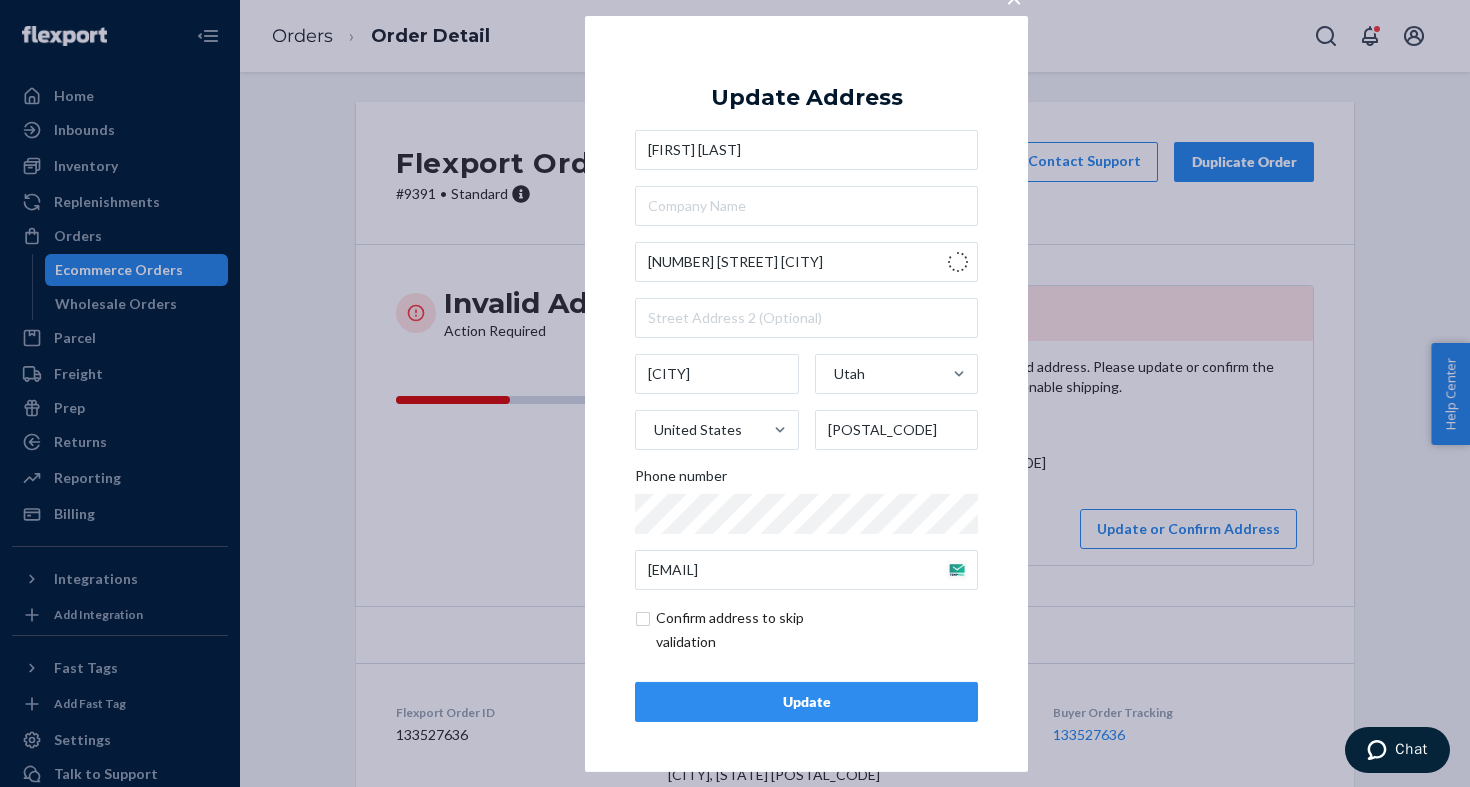 type on "[NUMBER] [STREET]" 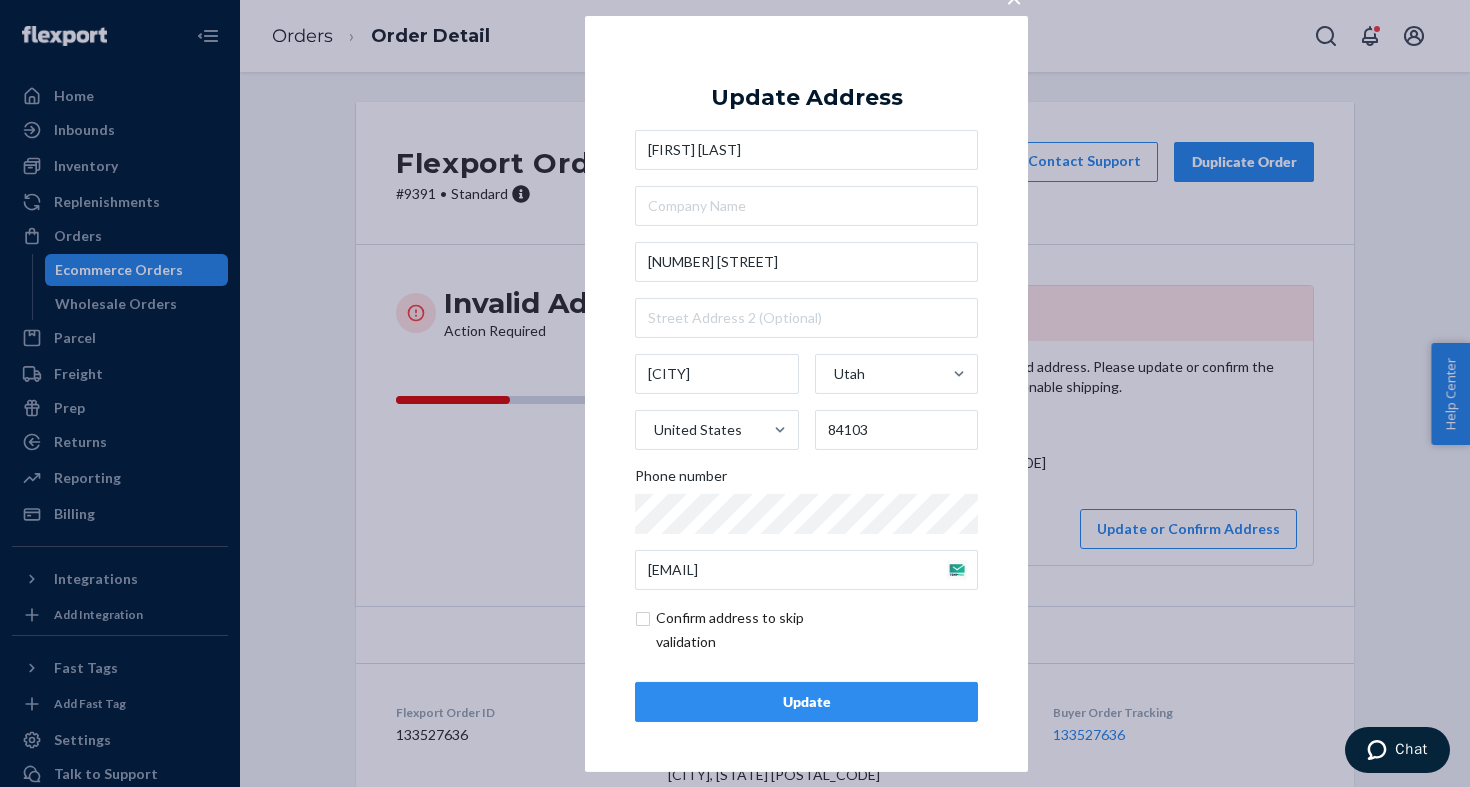click on "Update" at bounding box center [806, 702] 